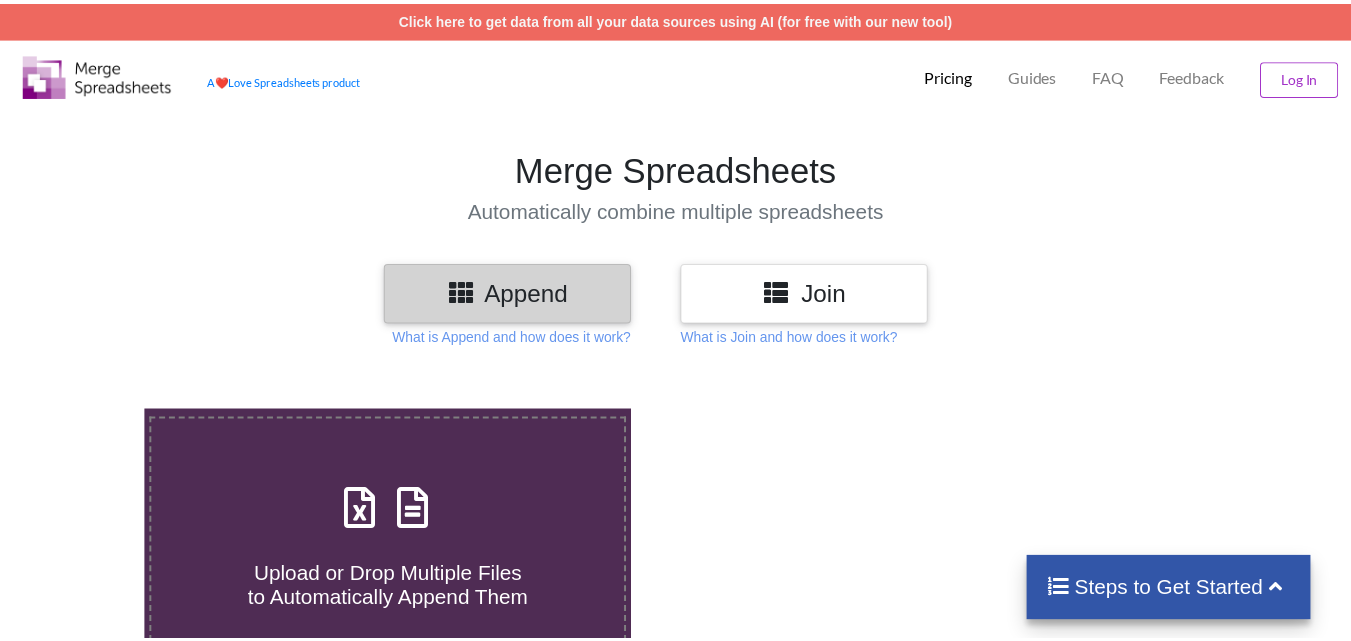 scroll, scrollTop: 0, scrollLeft: 0, axis: both 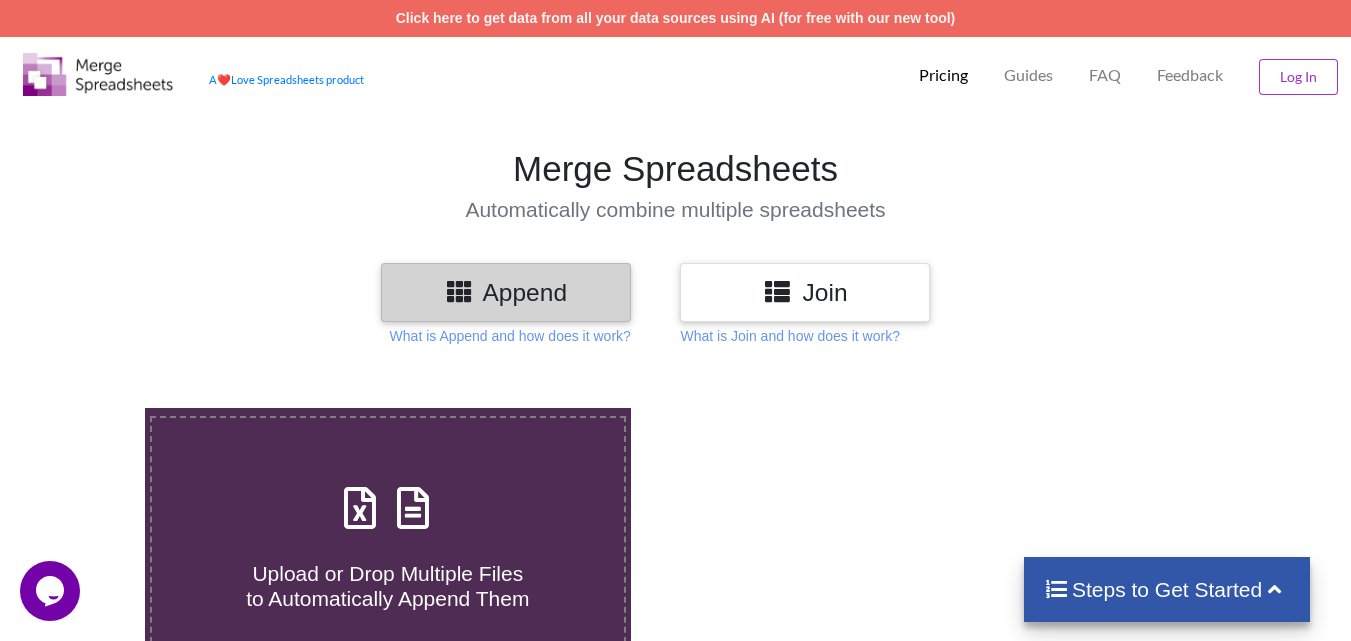 click on "Join" at bounding box center (805, 292) 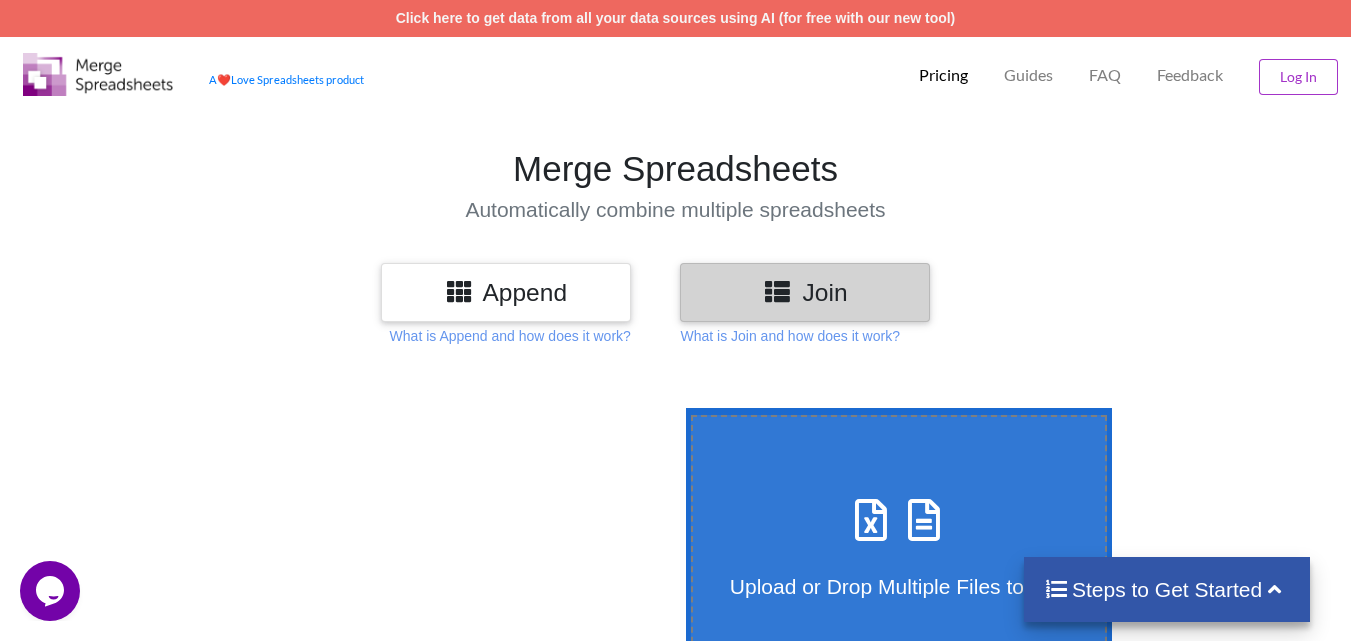click on "Steps to Get Started" at bounding box center (1167, 589) 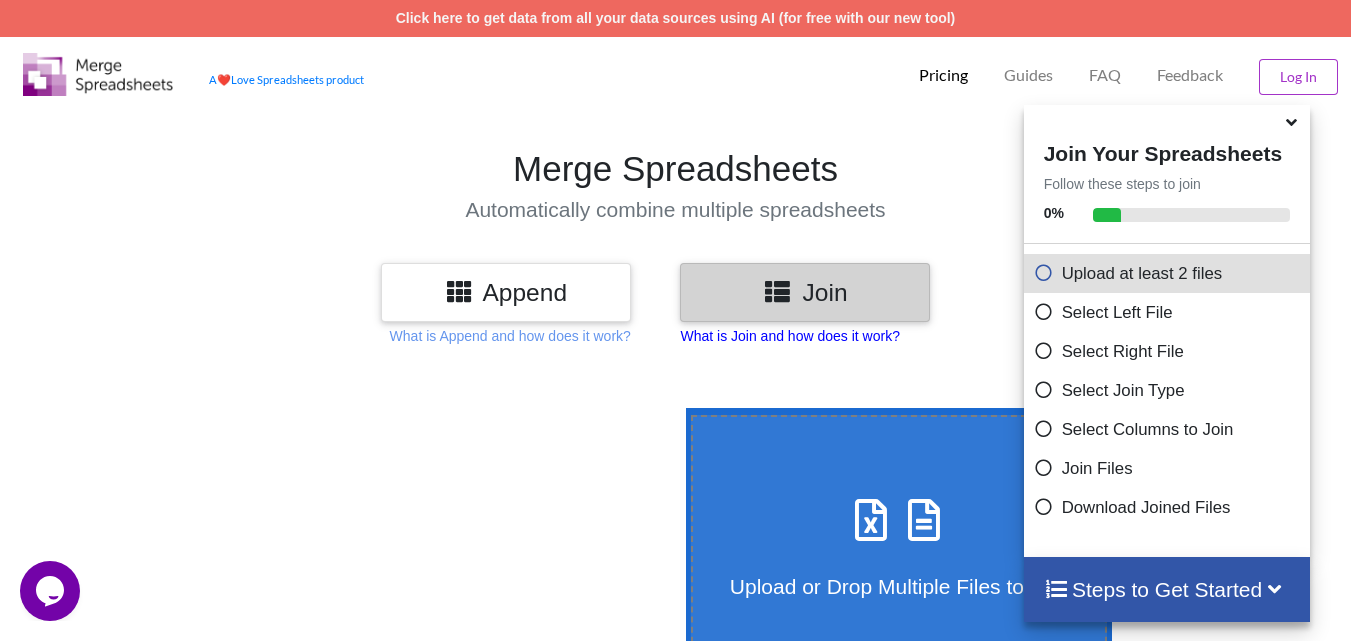 click on "What is Join and how does it work?" at bounding box center (510, 336) 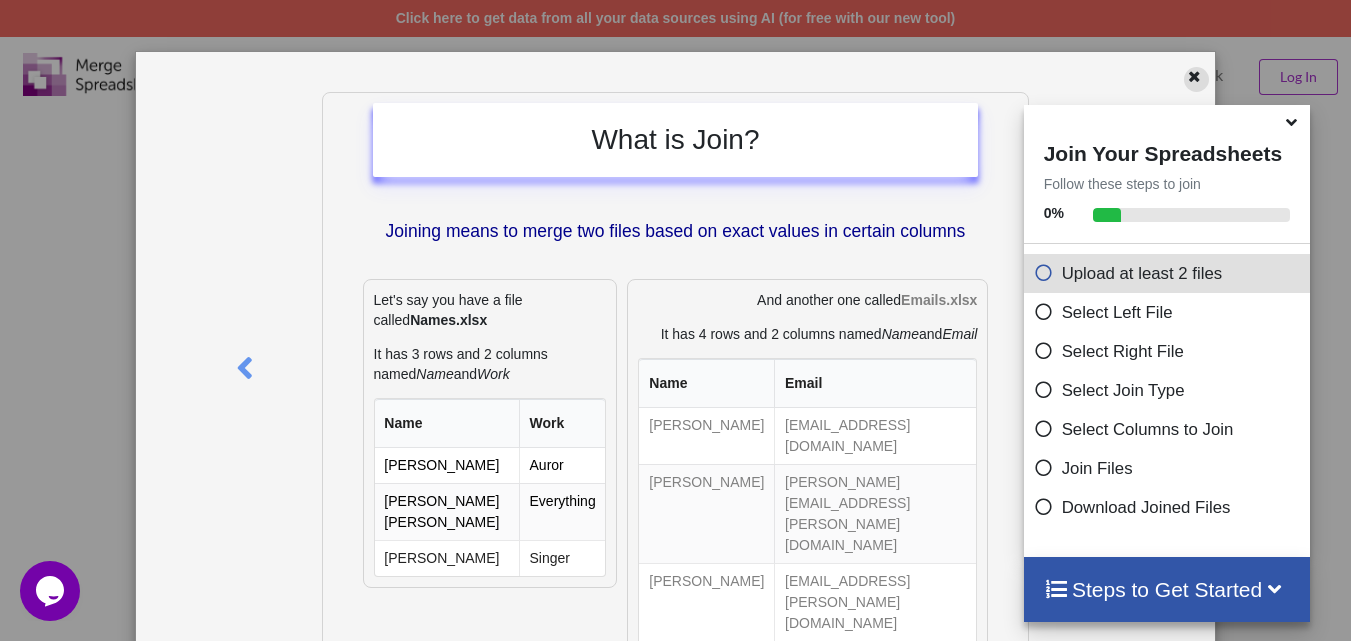 click at bounding box center [1196, 79] 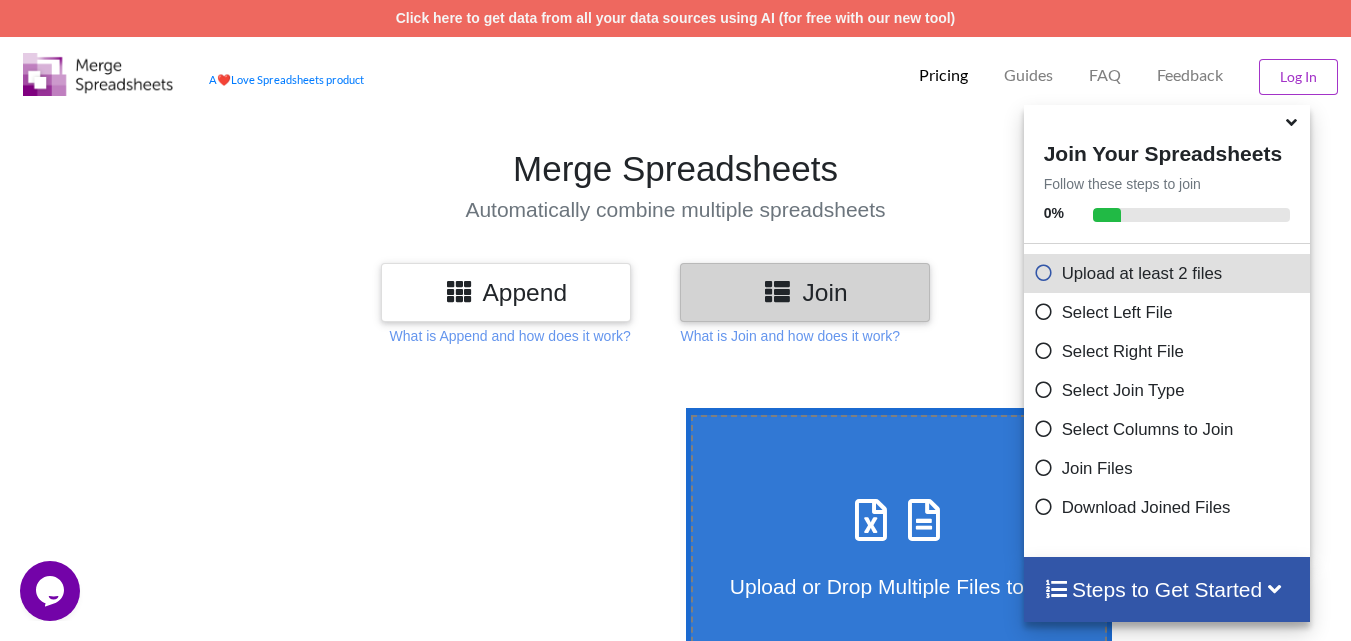 click on "Append" at bounding box center [506, 292] 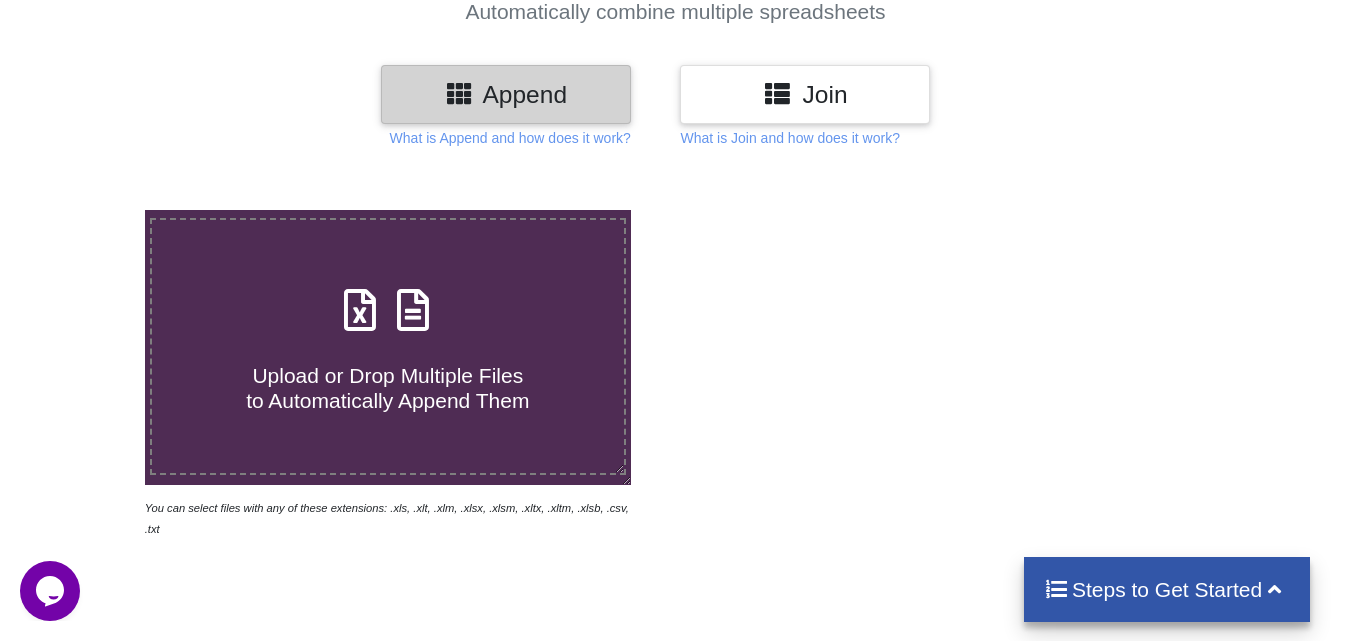 scroll, scrollTop: 200, scrollLeft: 0, axis: vertical 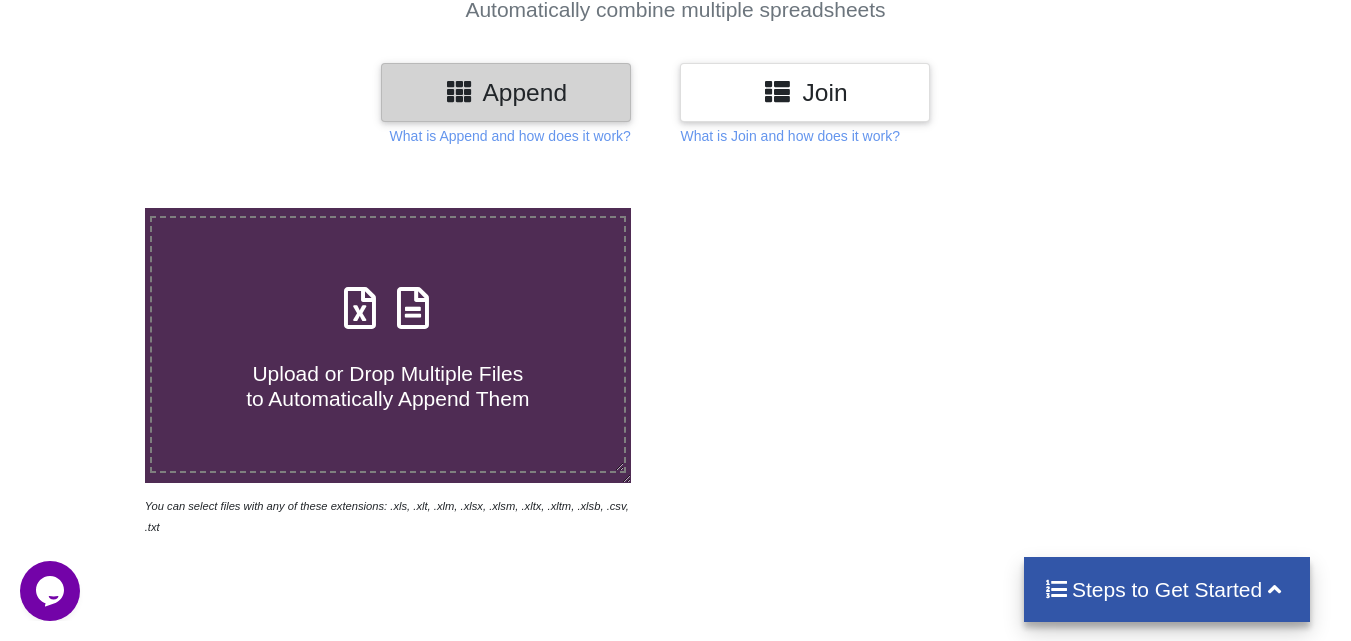 click at bounding box center [388, 309] 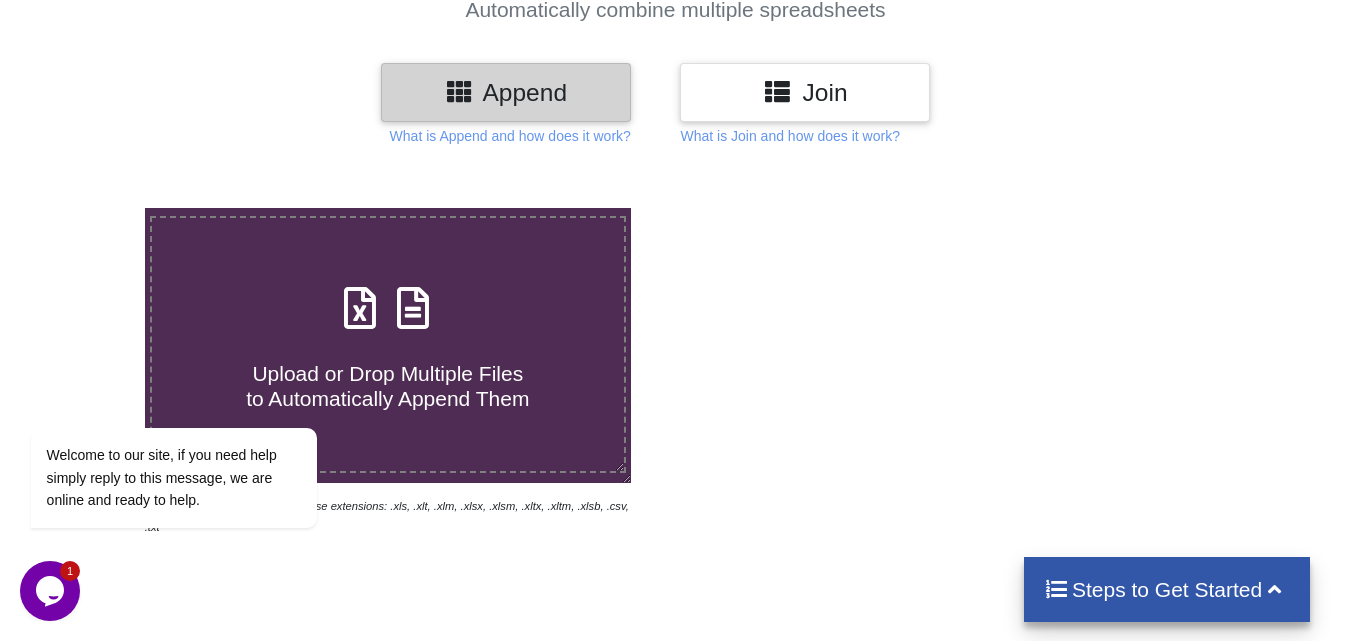 type on "C:\fakepath\MergeResult_2025_07_01_09_23_36.xlsx" 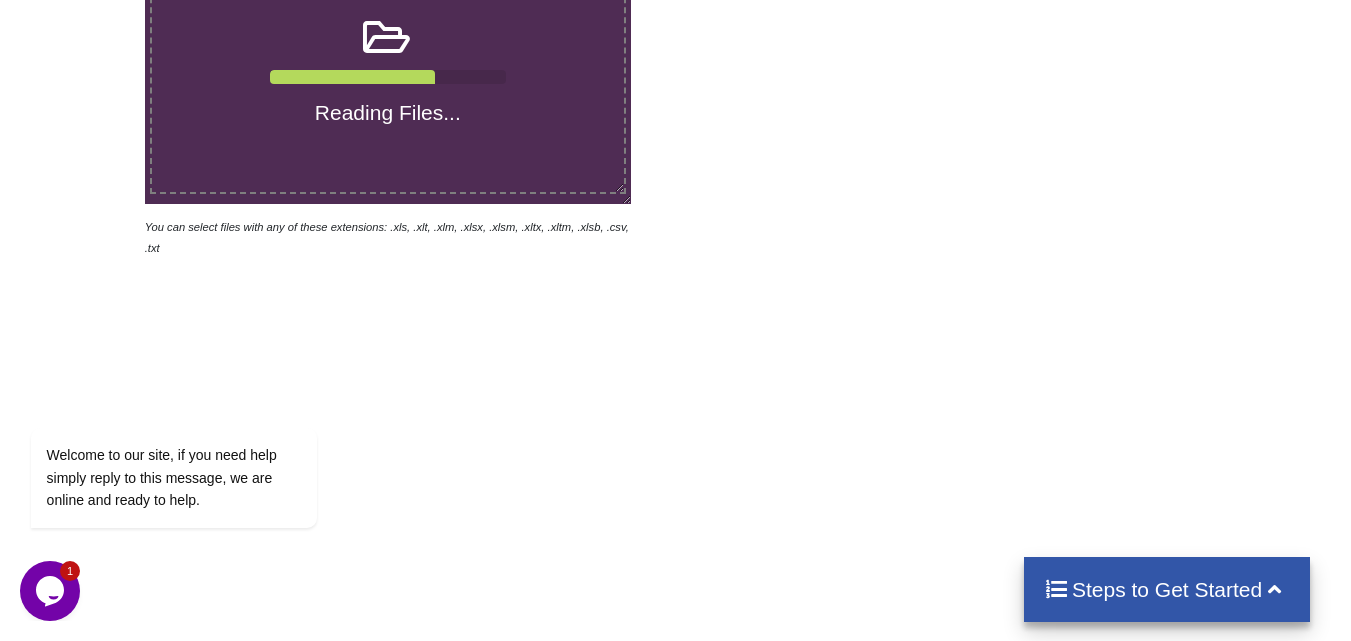 scroll, scrollTop: 579, scrollLeft: 0, axis: vertical 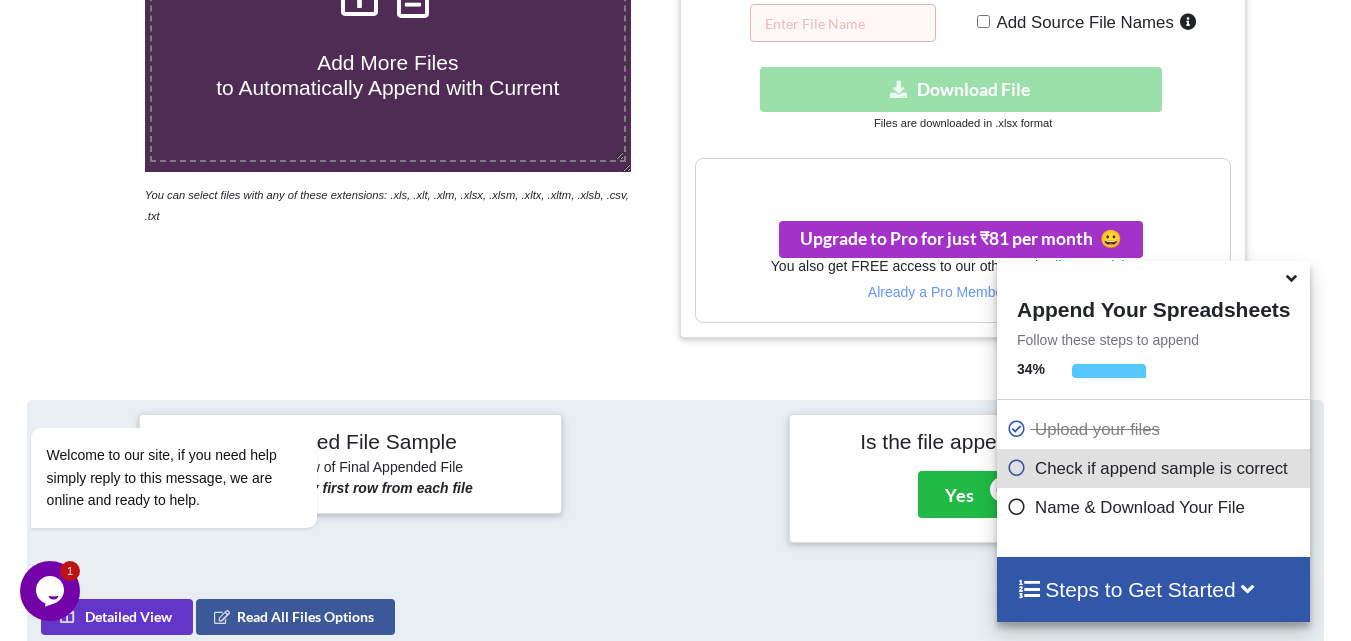 click on "Download hidden Download File" at bounding box center [962, 89] 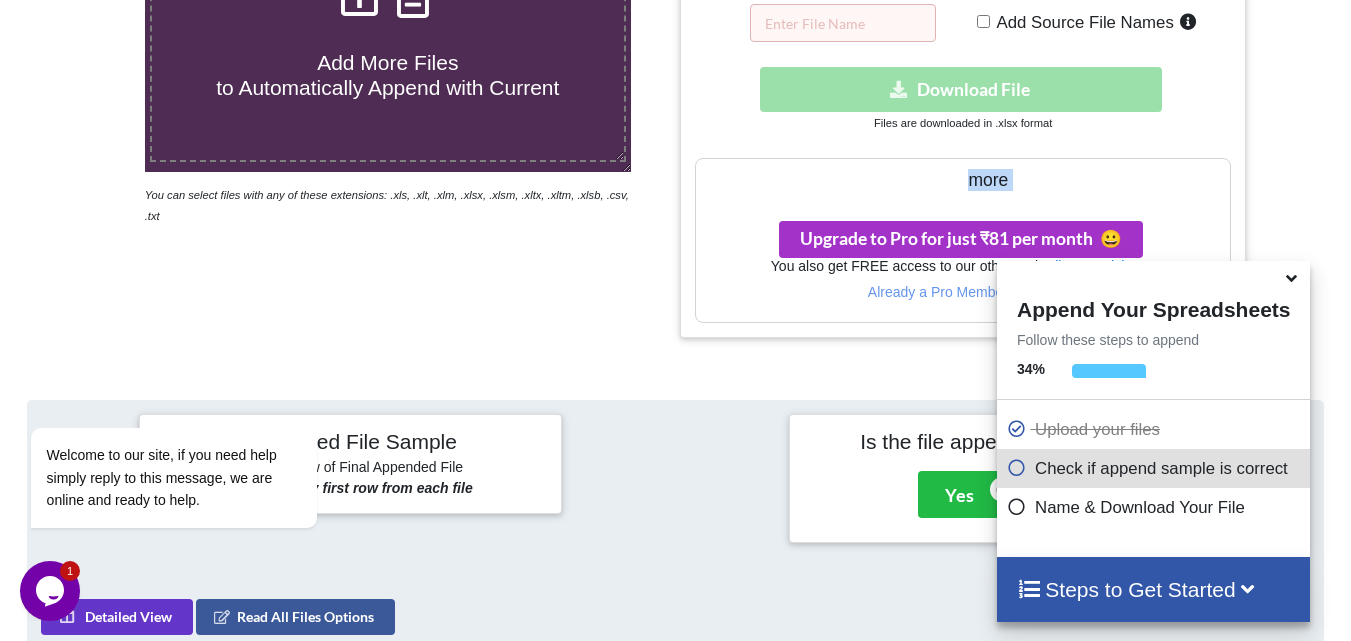 click on "Your files are more than 1 MB" at bounding box center (962, 180) 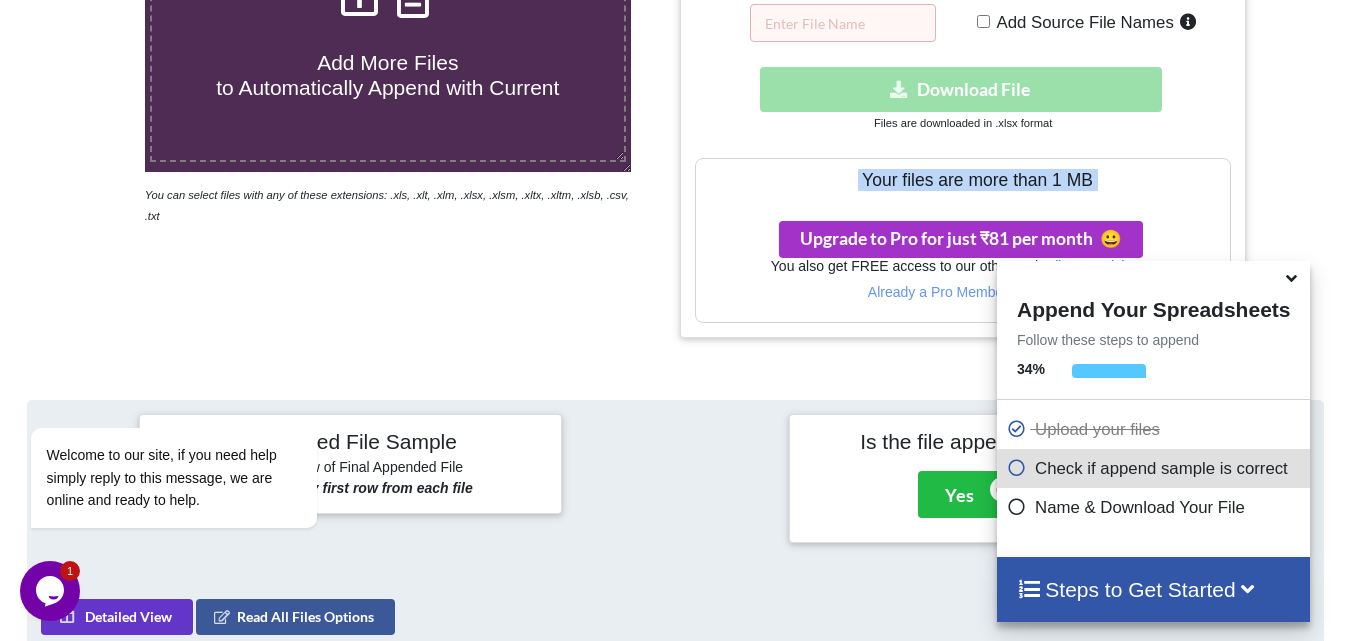 click on "Your files are more than 1 MB" at bounding box center (962, 180) 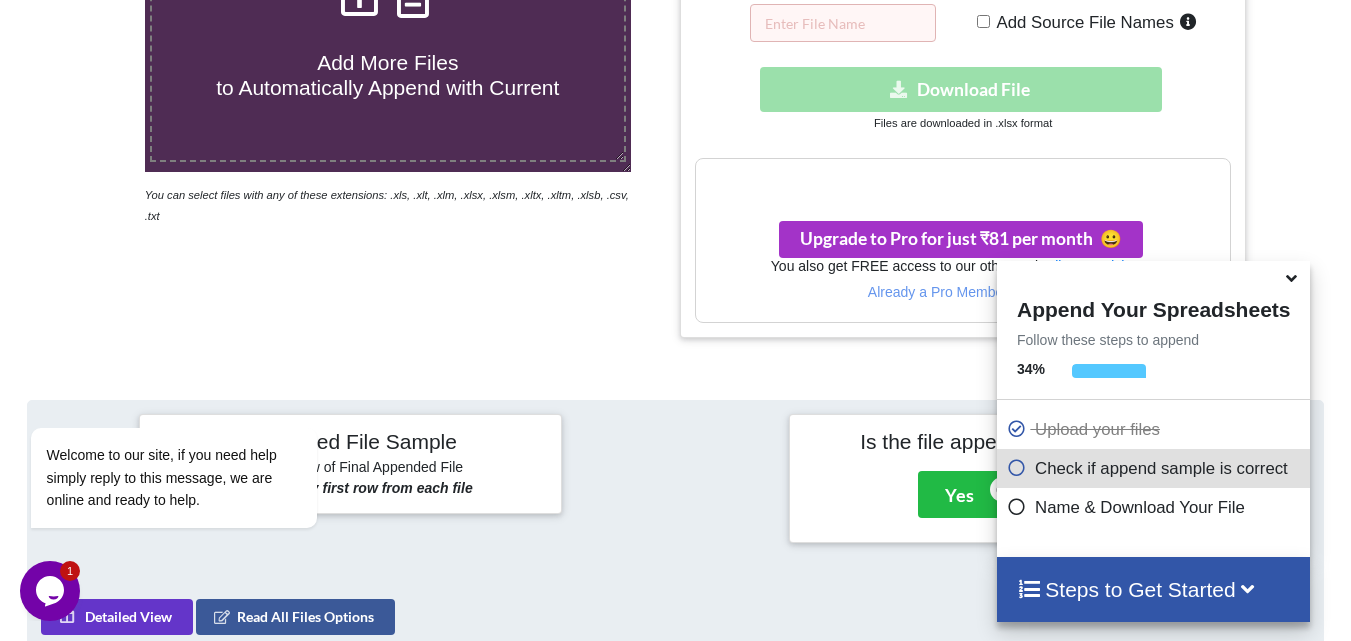 click at bounding box center [1291, 275] 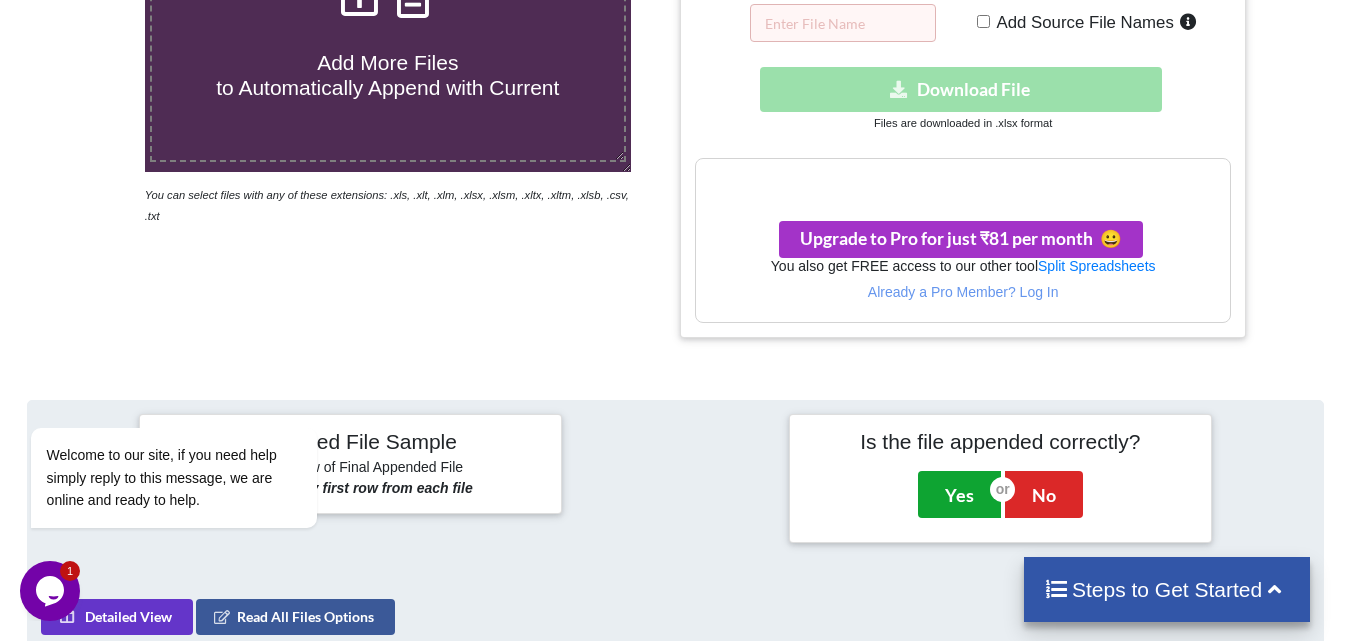 click on "Yes" at bounding box center (959, 494) 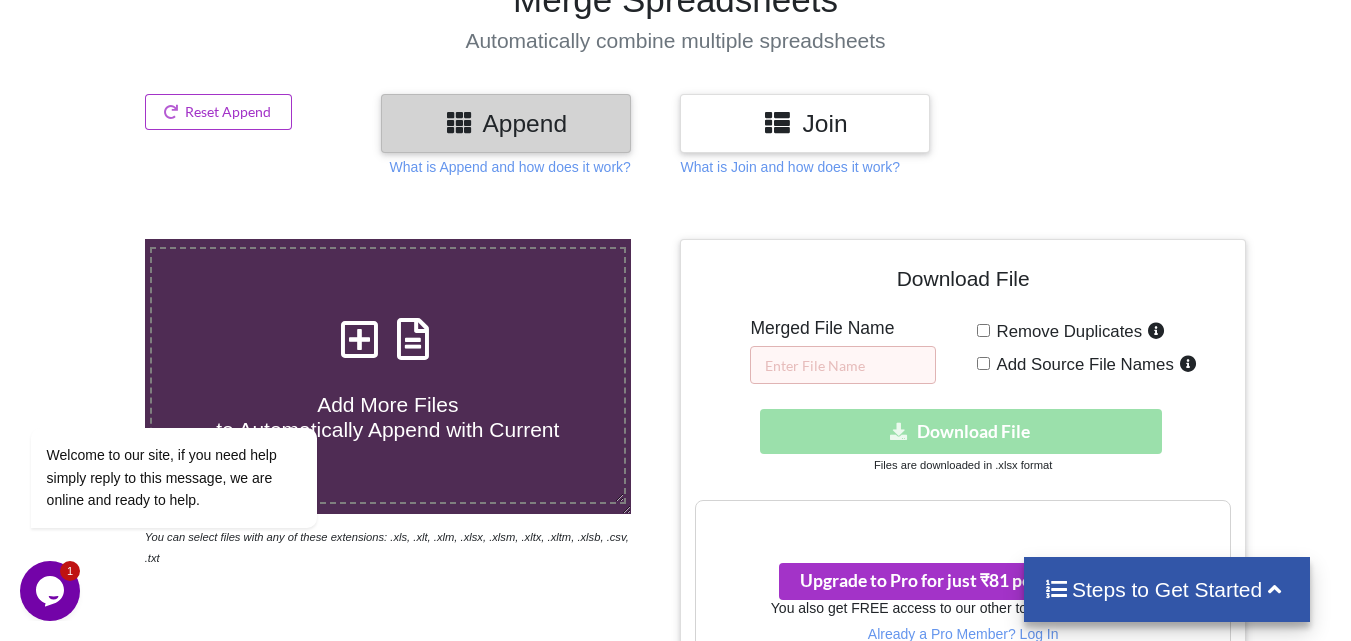 scroll, scrollTop: 108, scrollLeft: 0, axis: vertical 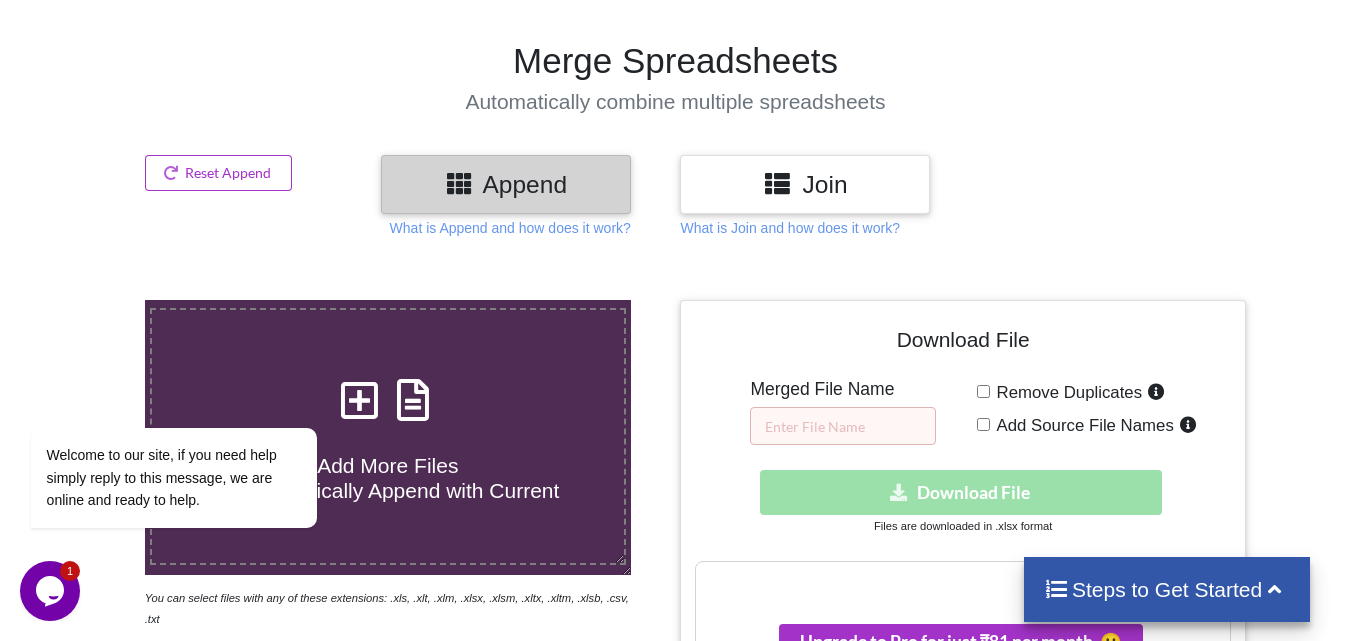 click on "Remove Duplicates" at bounding box center (1080, 392) 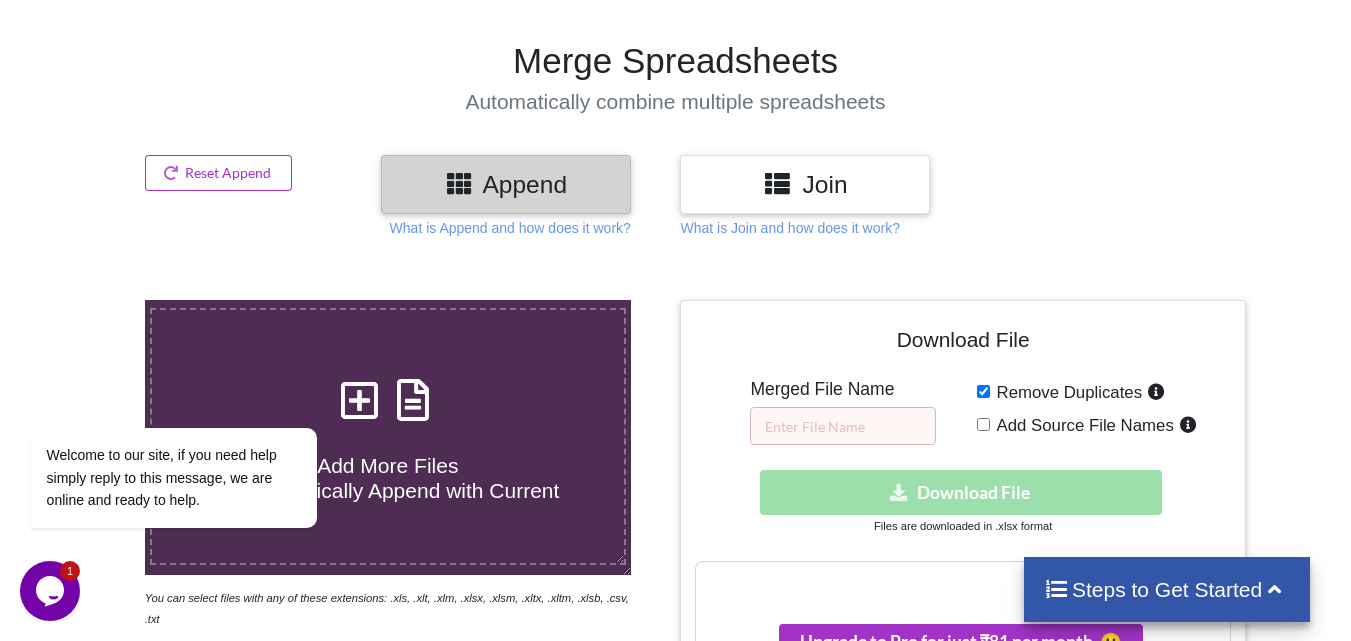 checkbox on "true" 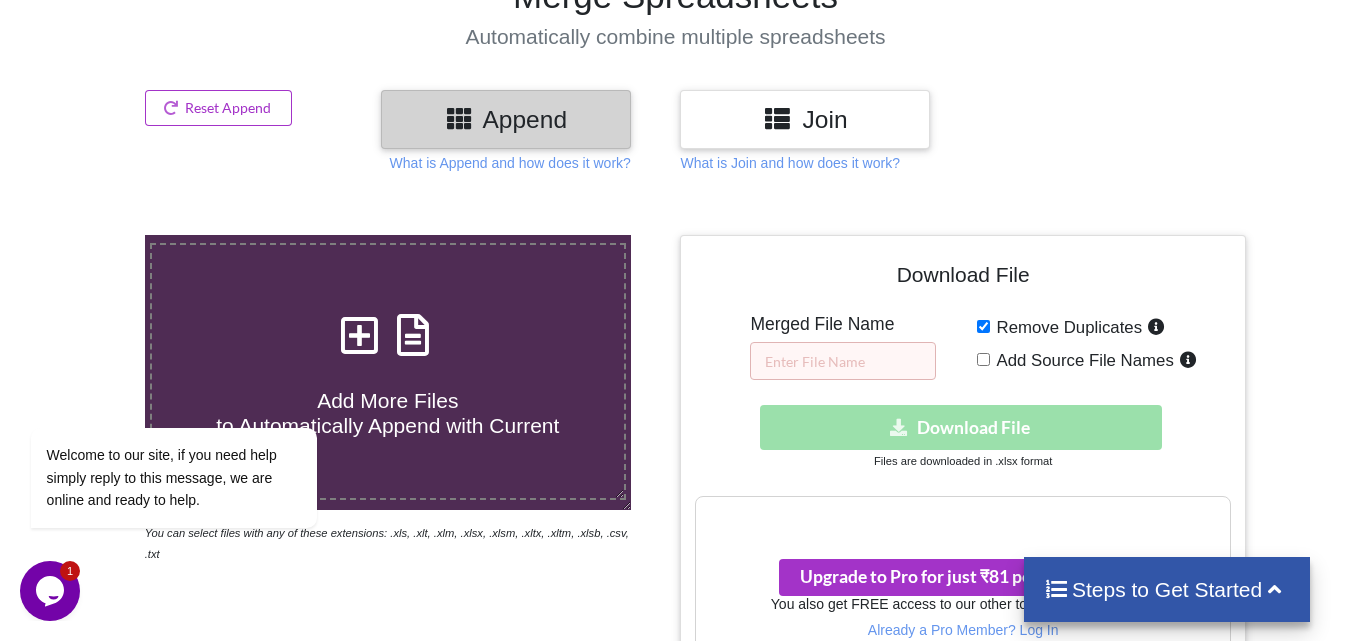 scroll, scrollTop: 208, scrollLeft: 0, axis: vertical 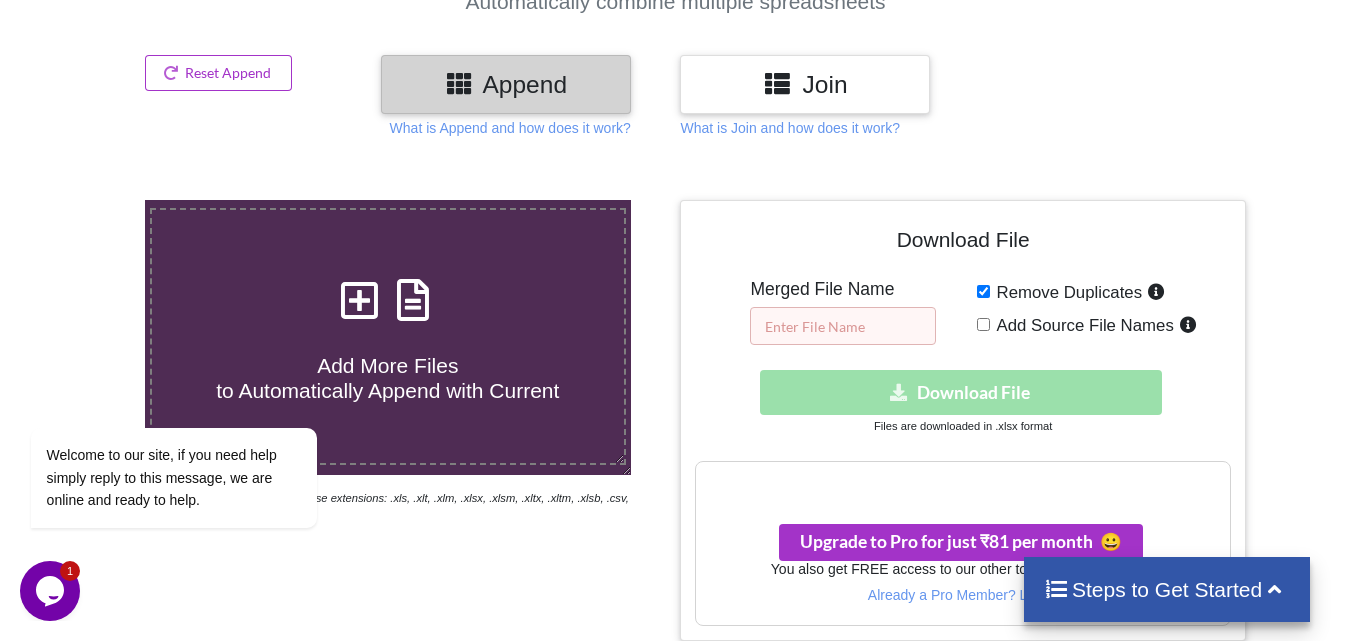 click at bounding box center [843, 326] 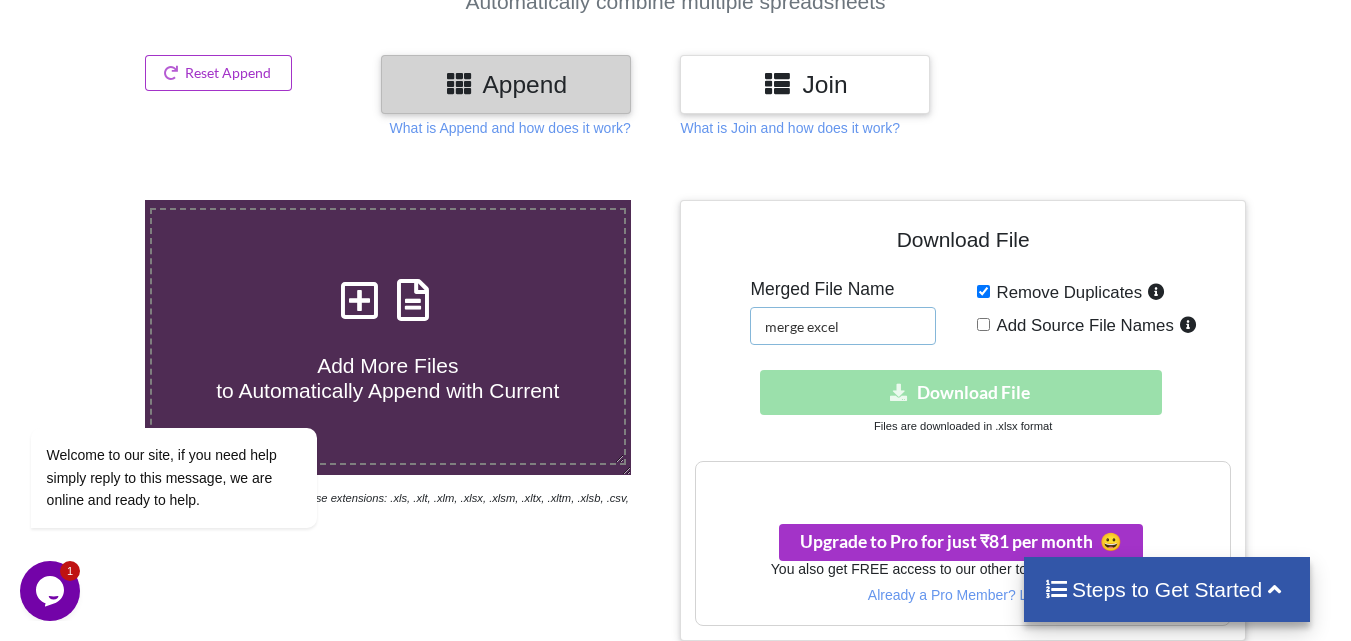 type on "merge excel" 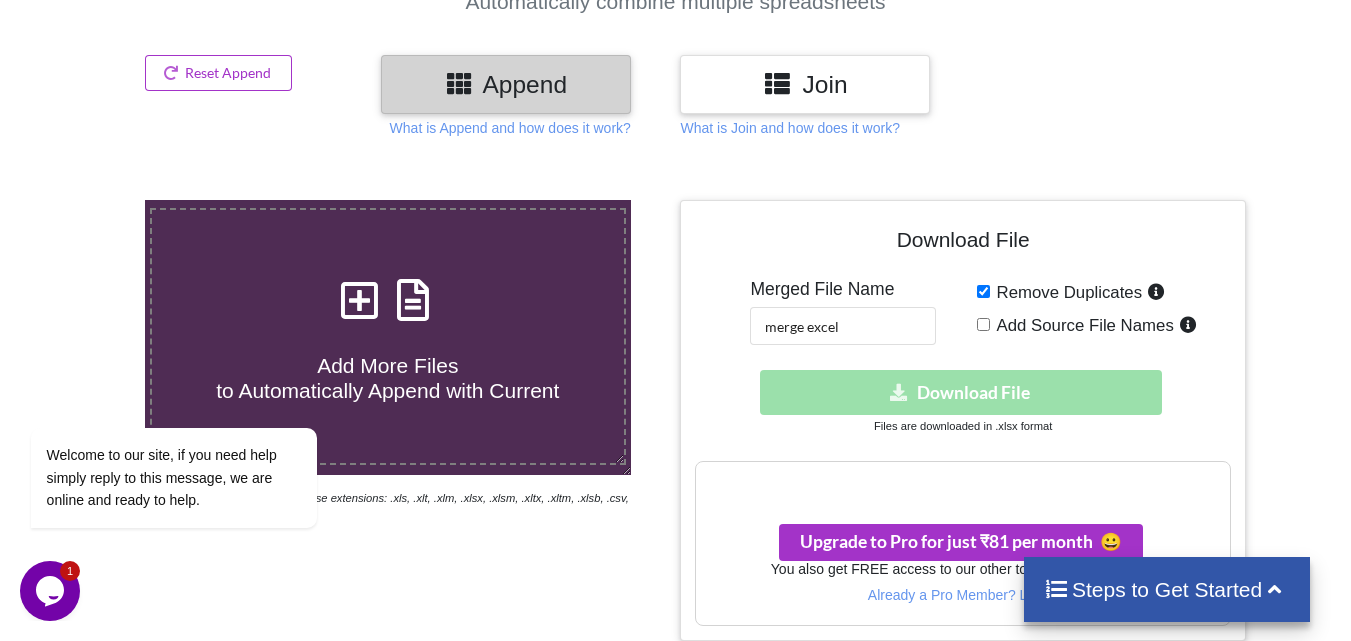 click on "Download hidden Download File" at bounding box center (962, 392) 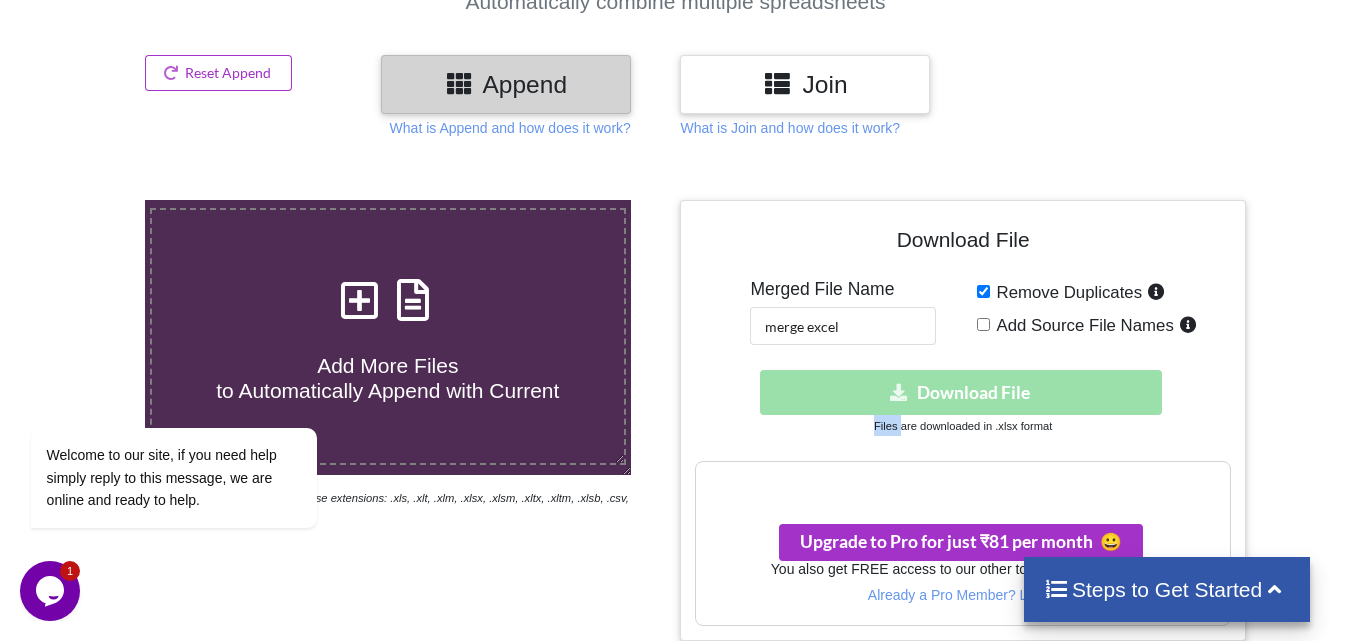 click on "Download hidden Download File" at bounding box center [962, 392] 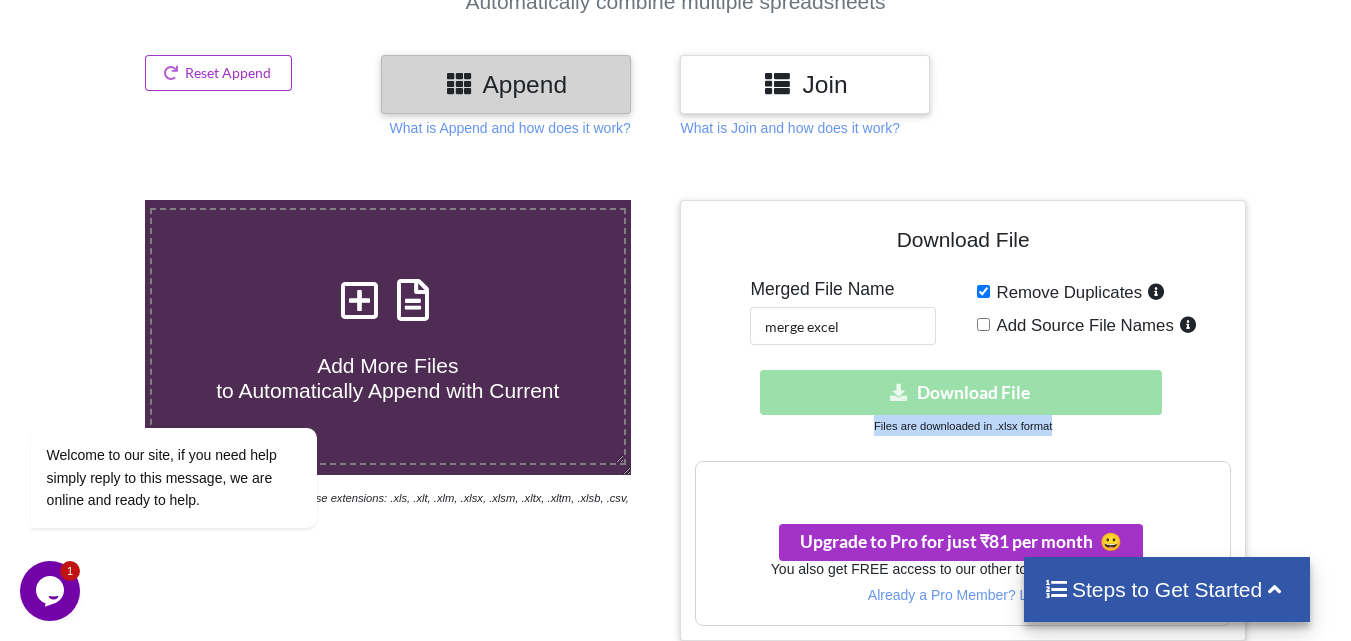 click on "Download hidden Download File" at bounding box center (962, 392) 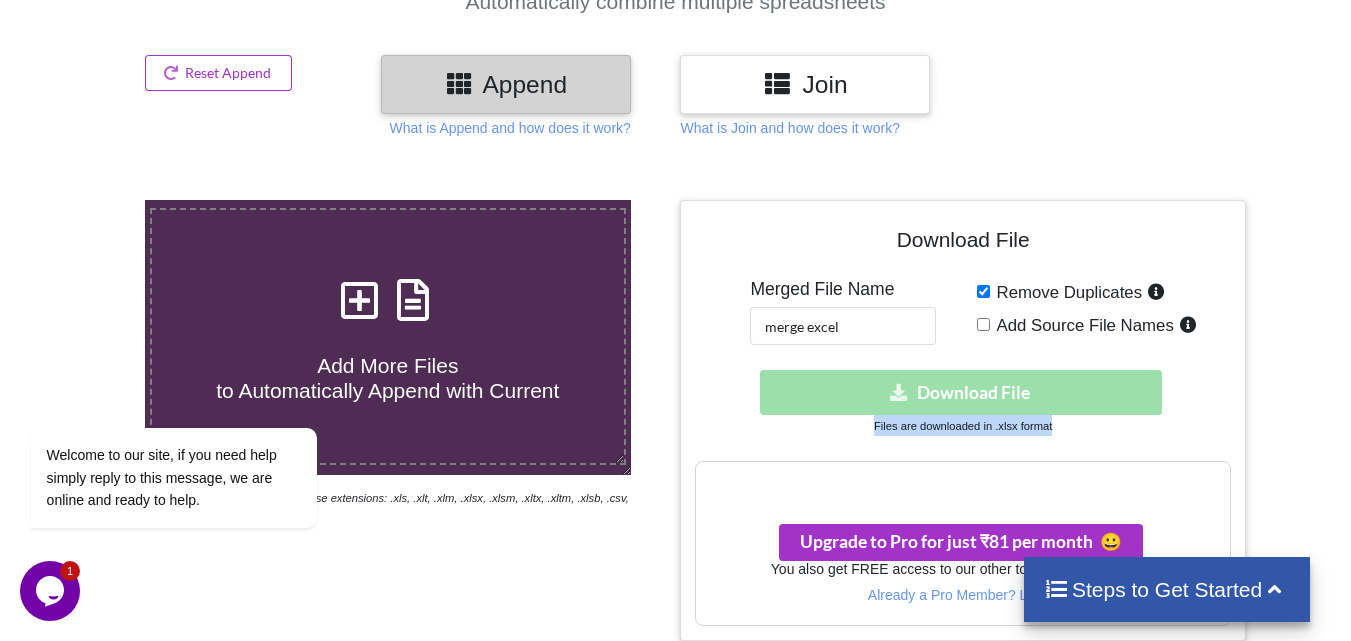 click on "Download hidden Download File" at bounding box center (962, 392) 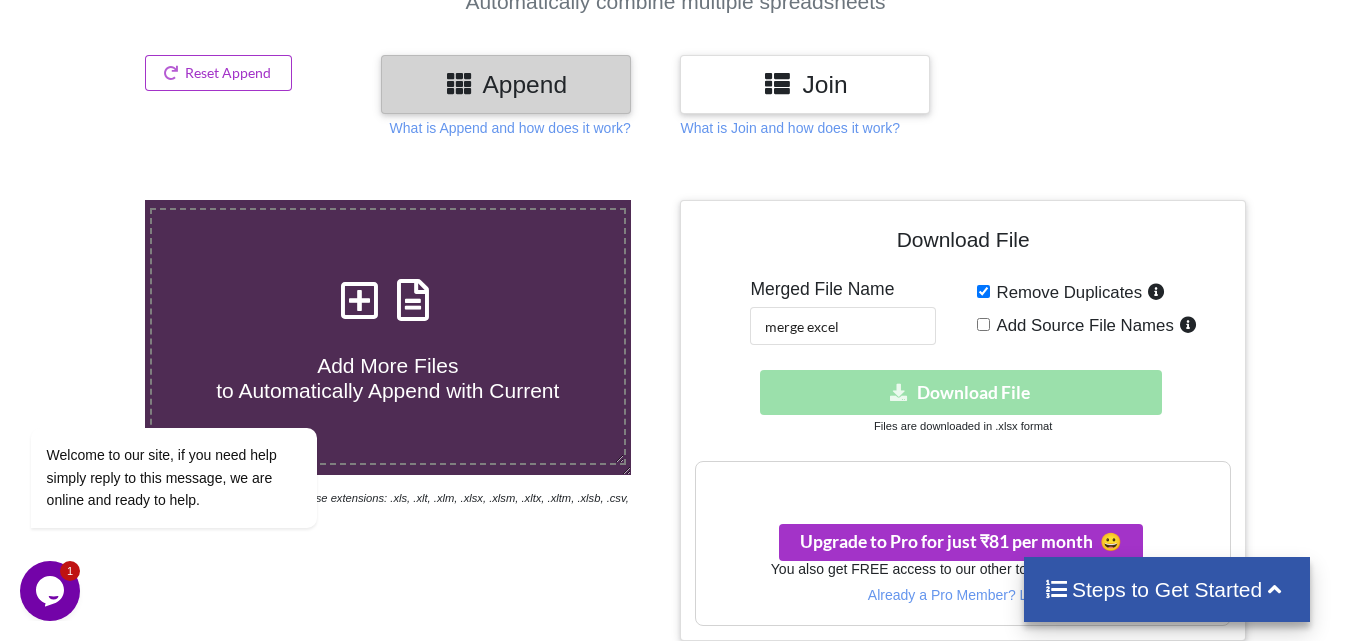 click on "Remove Duplicates" at bounding box center [1066, 292] 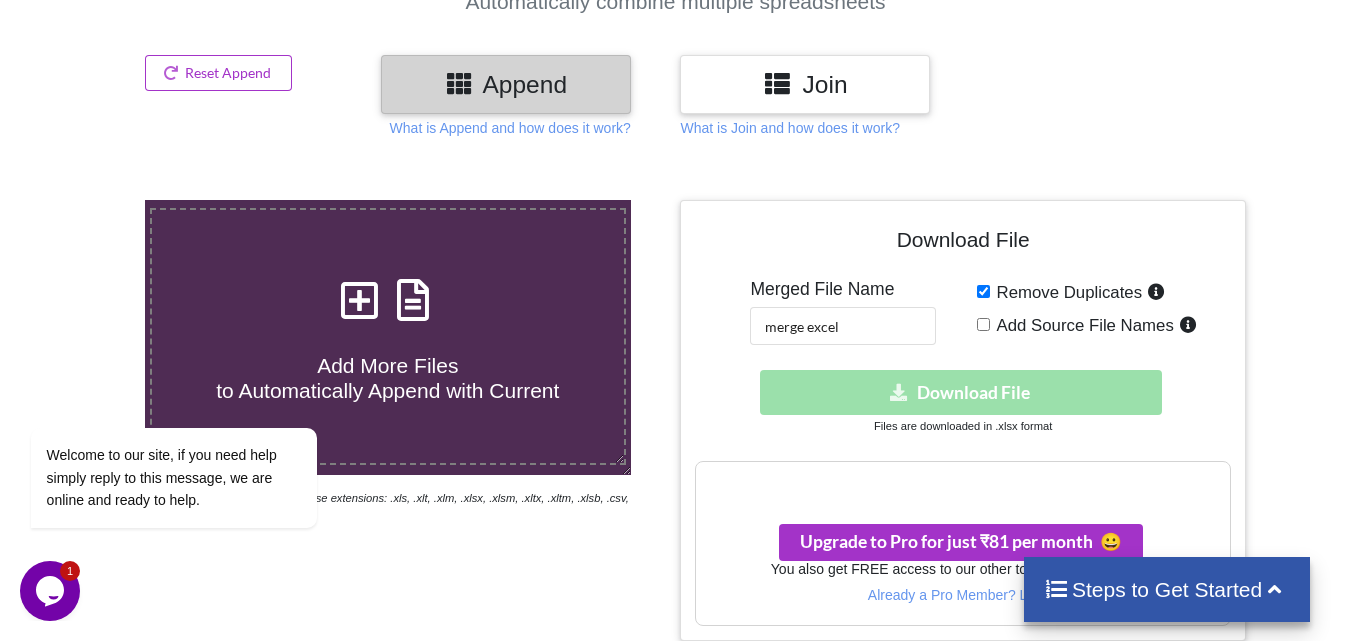 click on "Remove Duplicates" at bounding box center [983, 291] 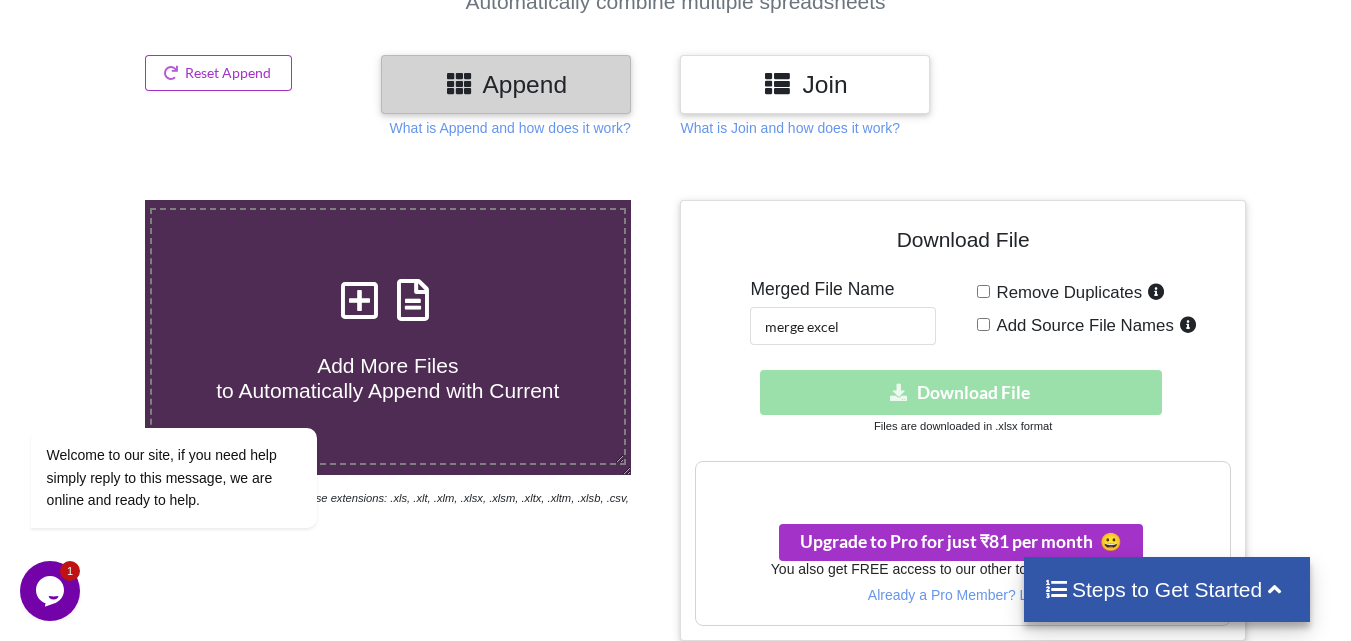 checkbox on "false" 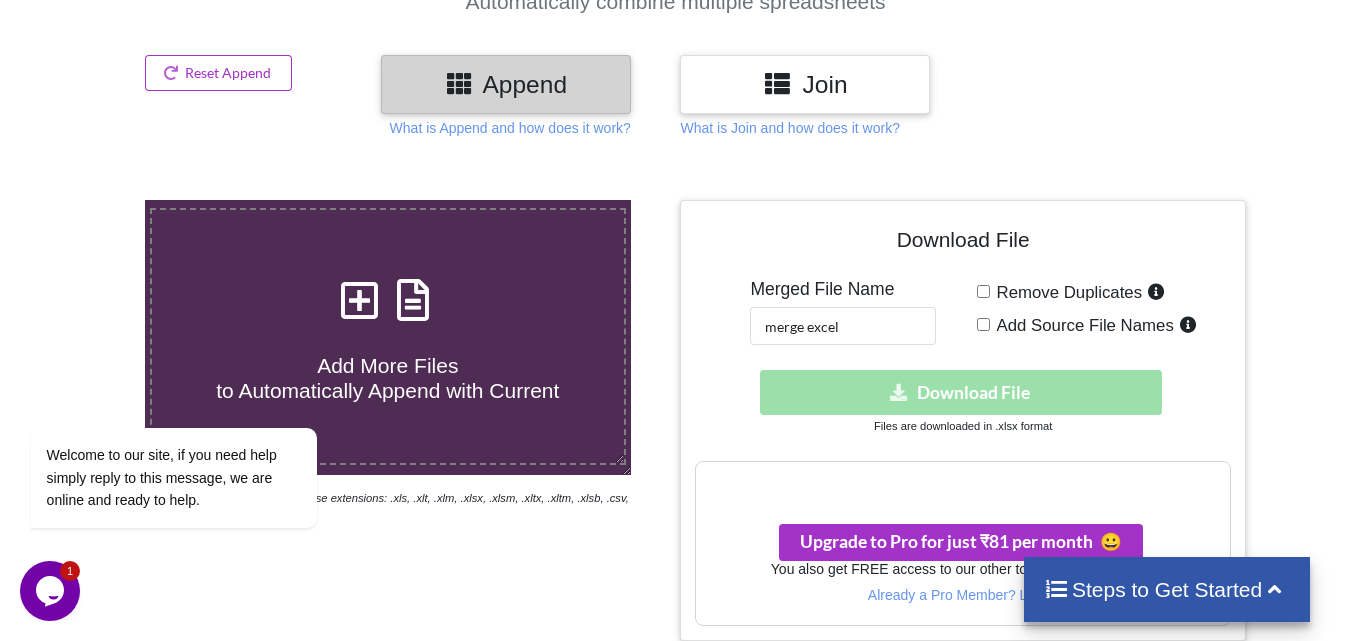 click on "Your files are more than 1 MB" at bounding box center (962, 483) 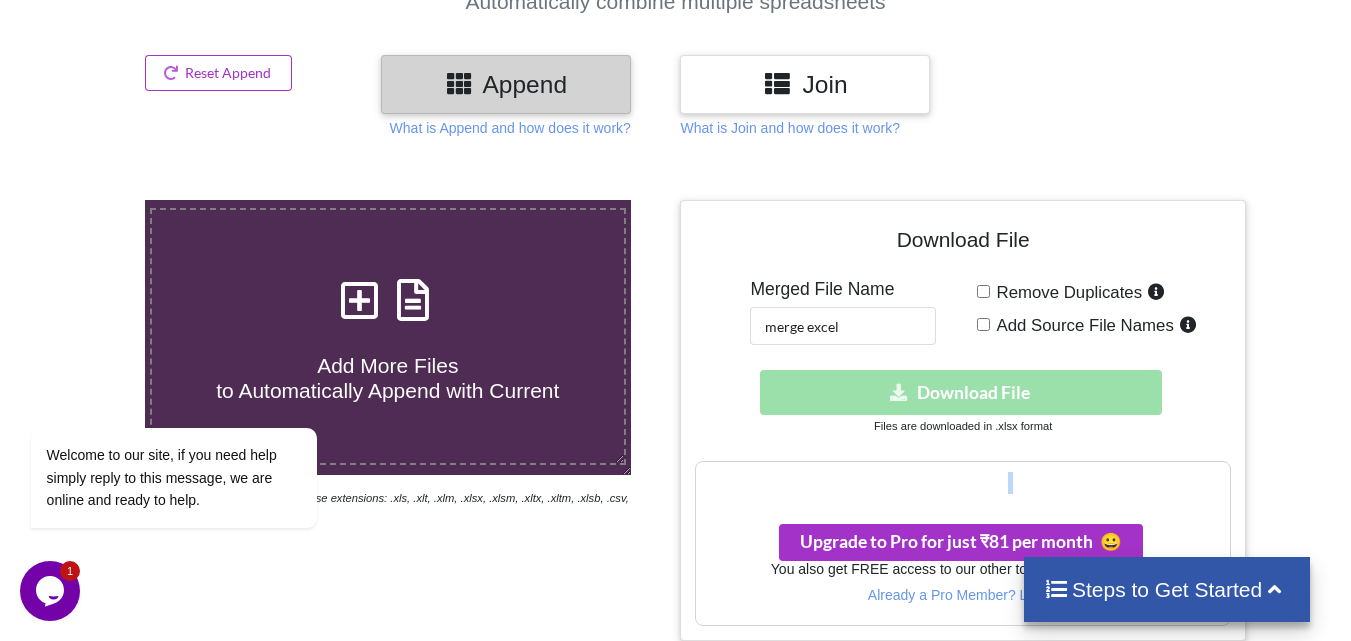 click on "Your files are more than 1 MB" at bounding box center (962, 483) 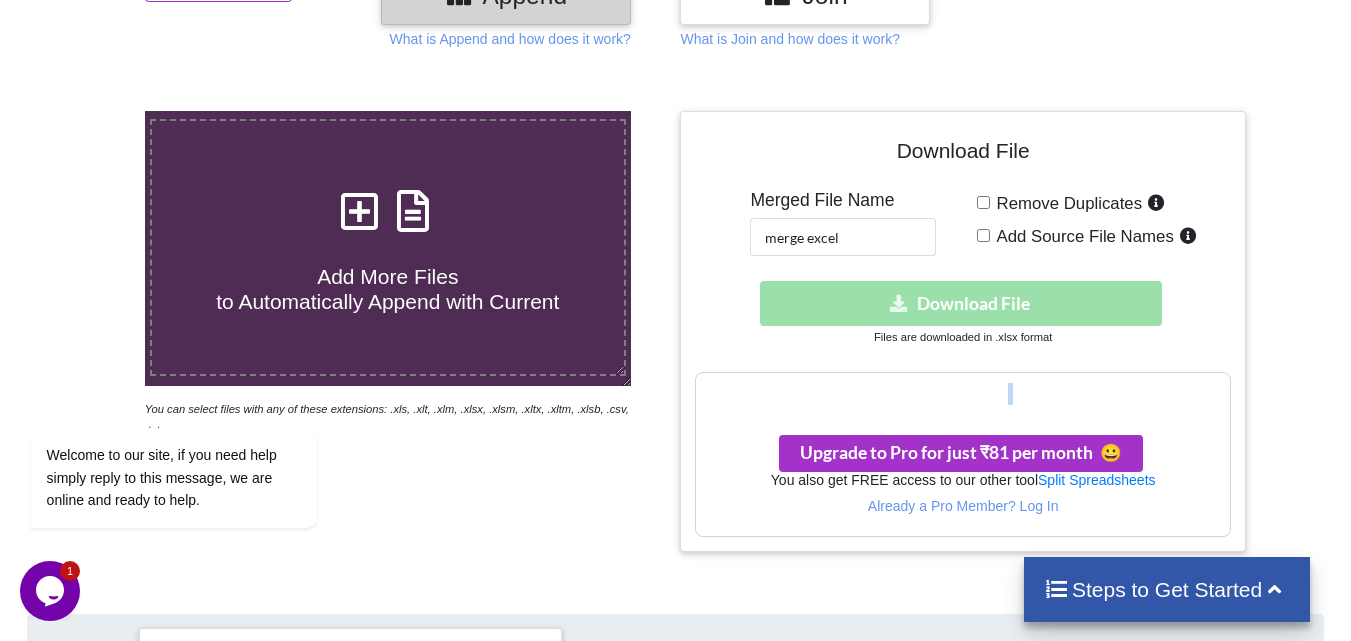 scroll, scrollTop: 308, scrollLeft: 0, axis: vertical 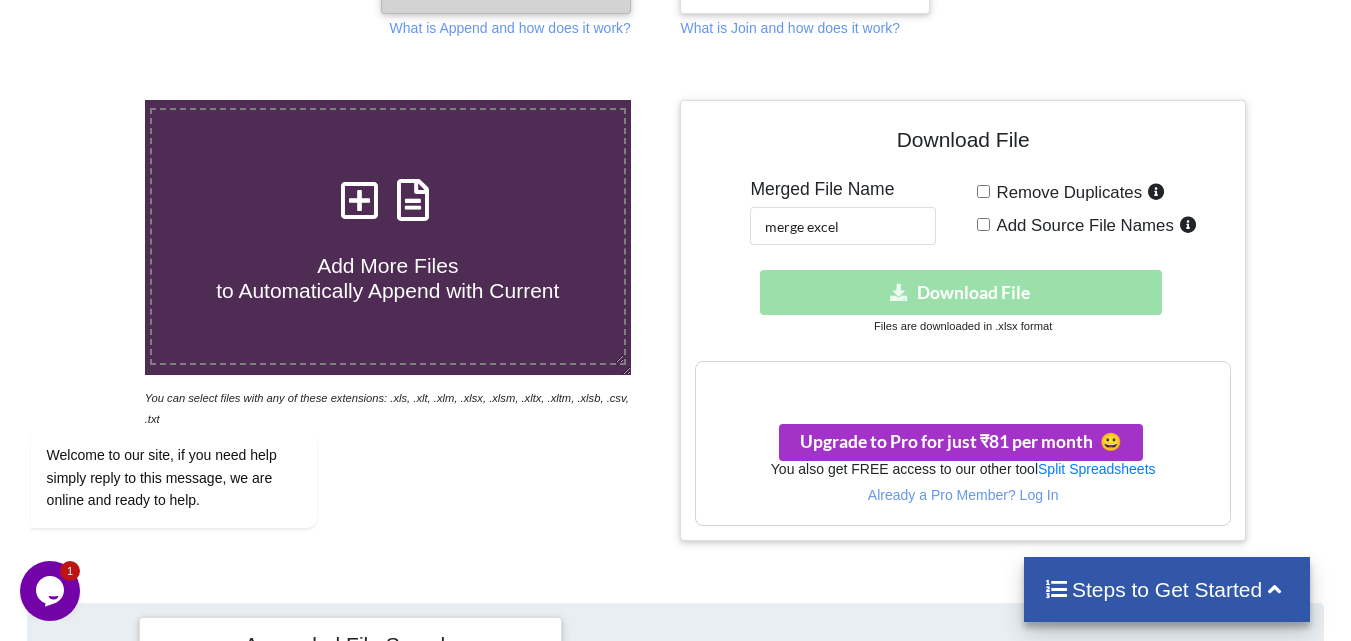 click on "Download hidden Download File" at bounding box center (962, 292) 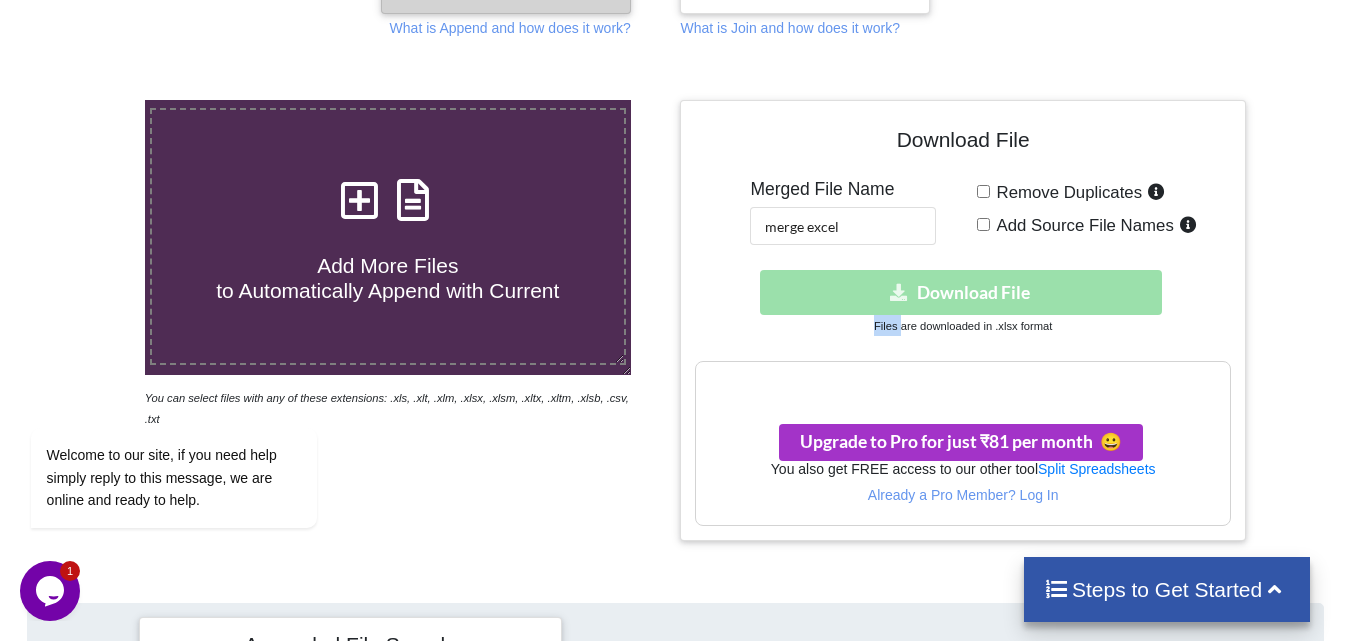 click on "Download hidden Download File" at bounding box center [962, 292] 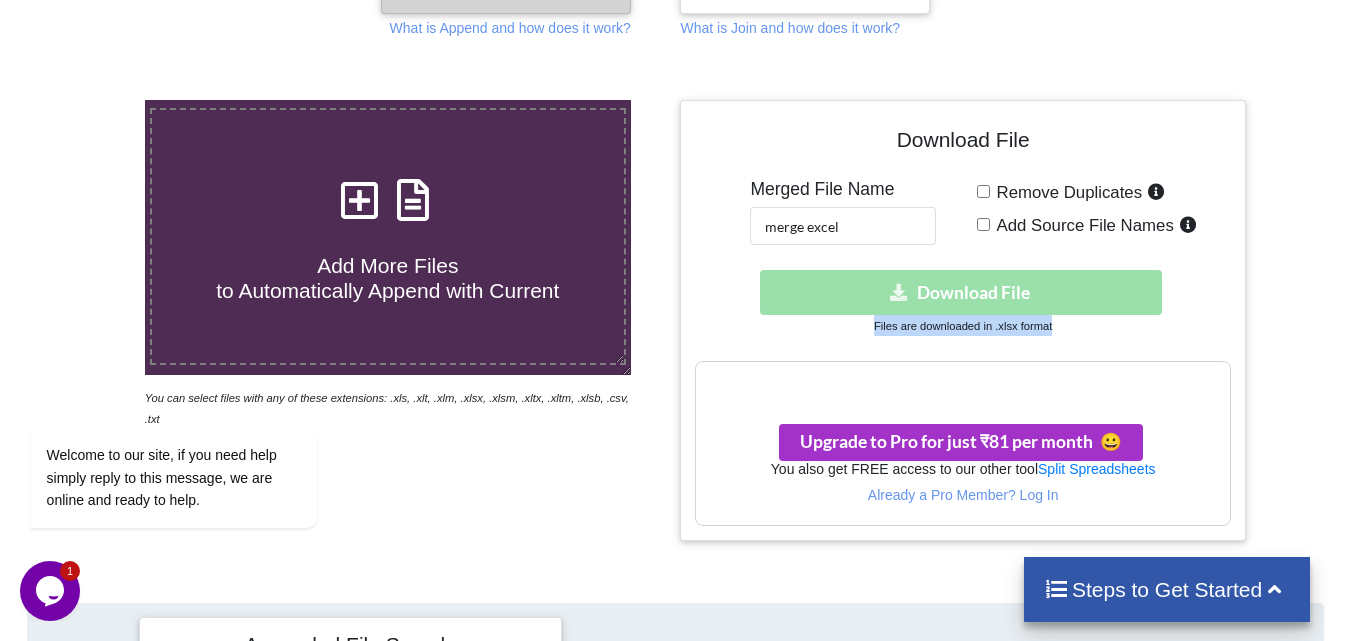 click on "Download hidden Download File" at bounding box center [962, 292] 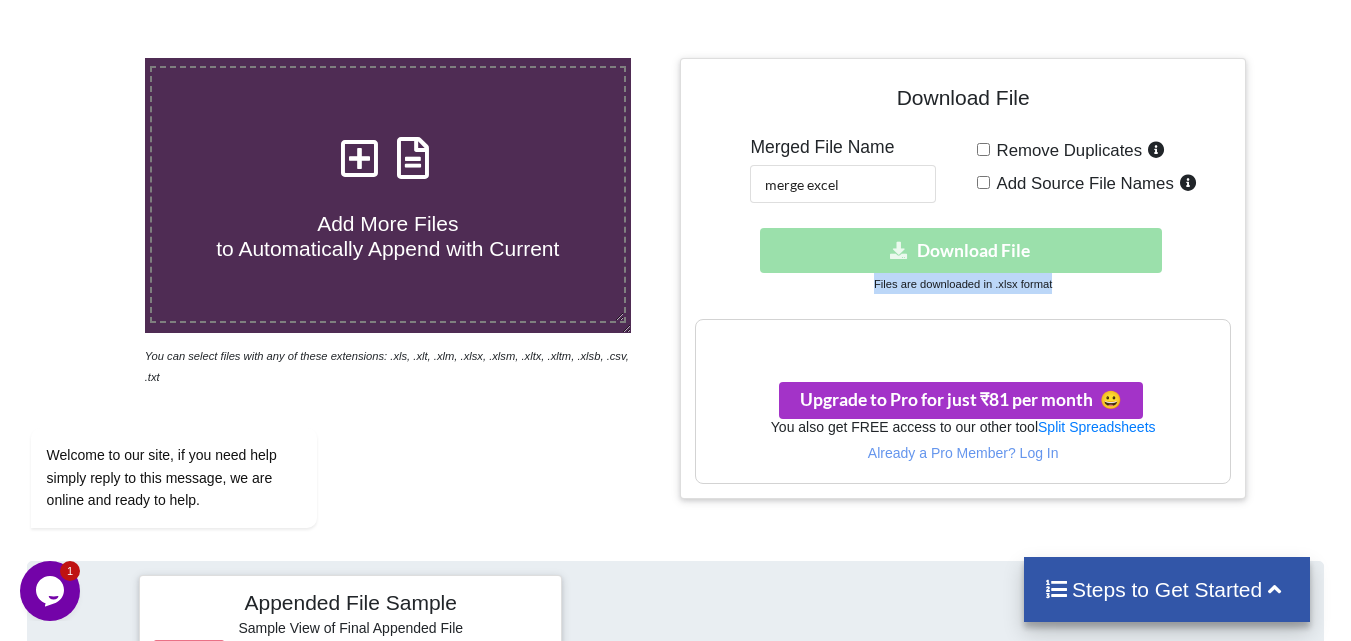 scroll, scrollTop: 208, scrollLeft: 0, axis: vertical 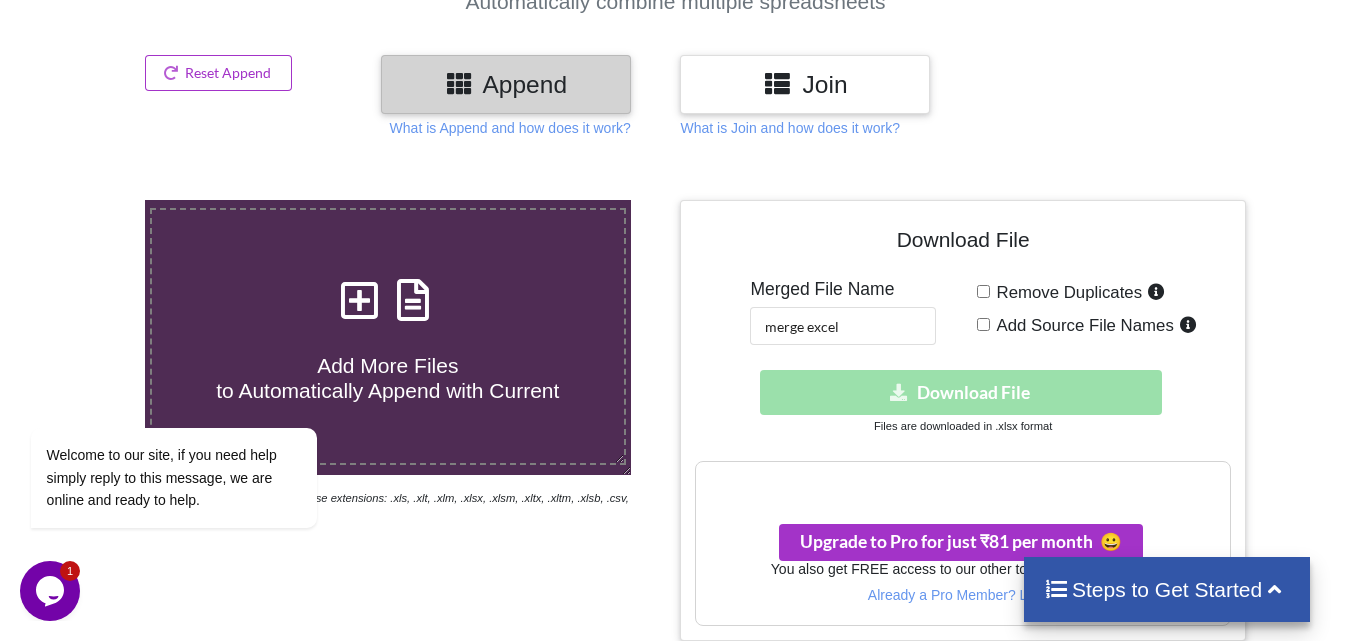 drag, startPoint x: 1082, startPoint y: 320, endPoint x: 1083, endPoint y: 309, distance: 11.045361 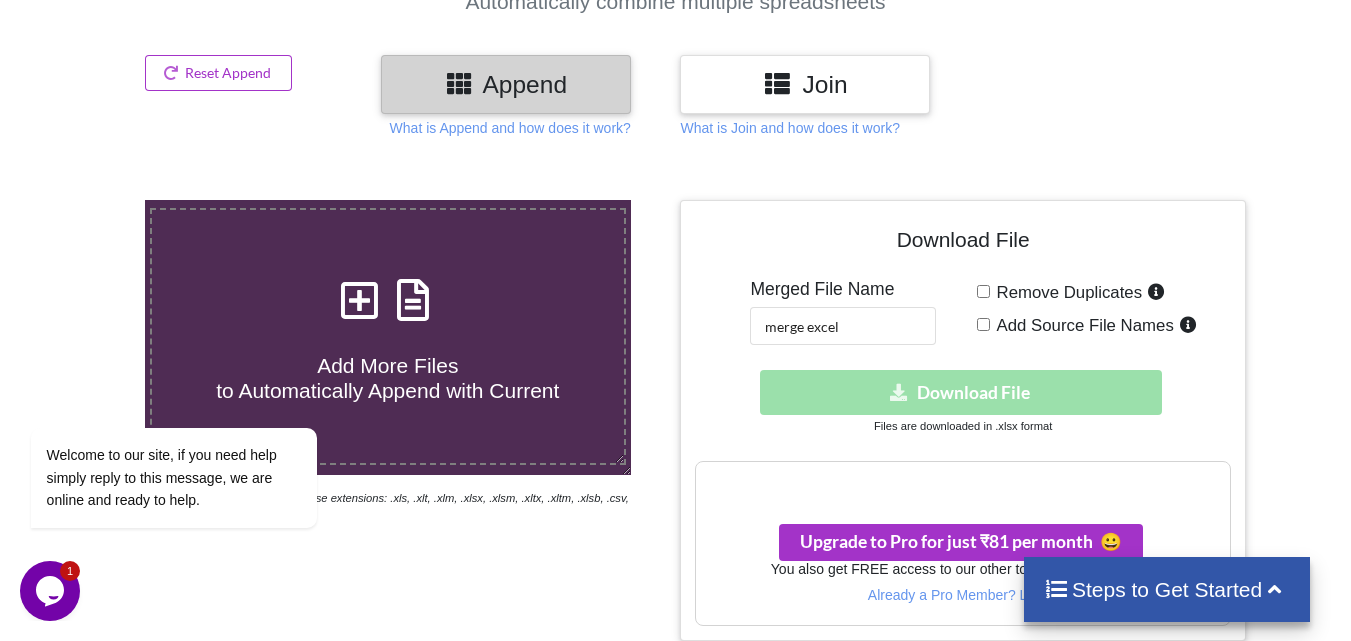 click on "Add Source File Names" at bounding box center (1082, 325) 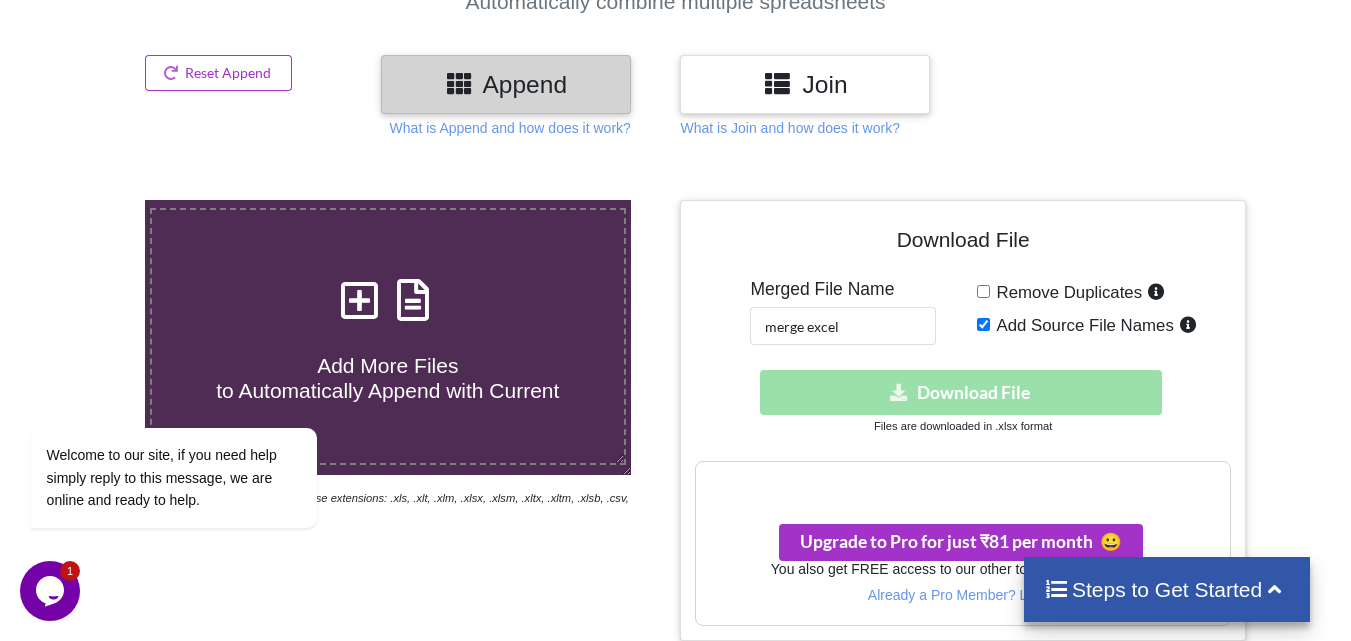 click on "Remove Duplicates Add Source File Names" at bounding box center [1104, 312] 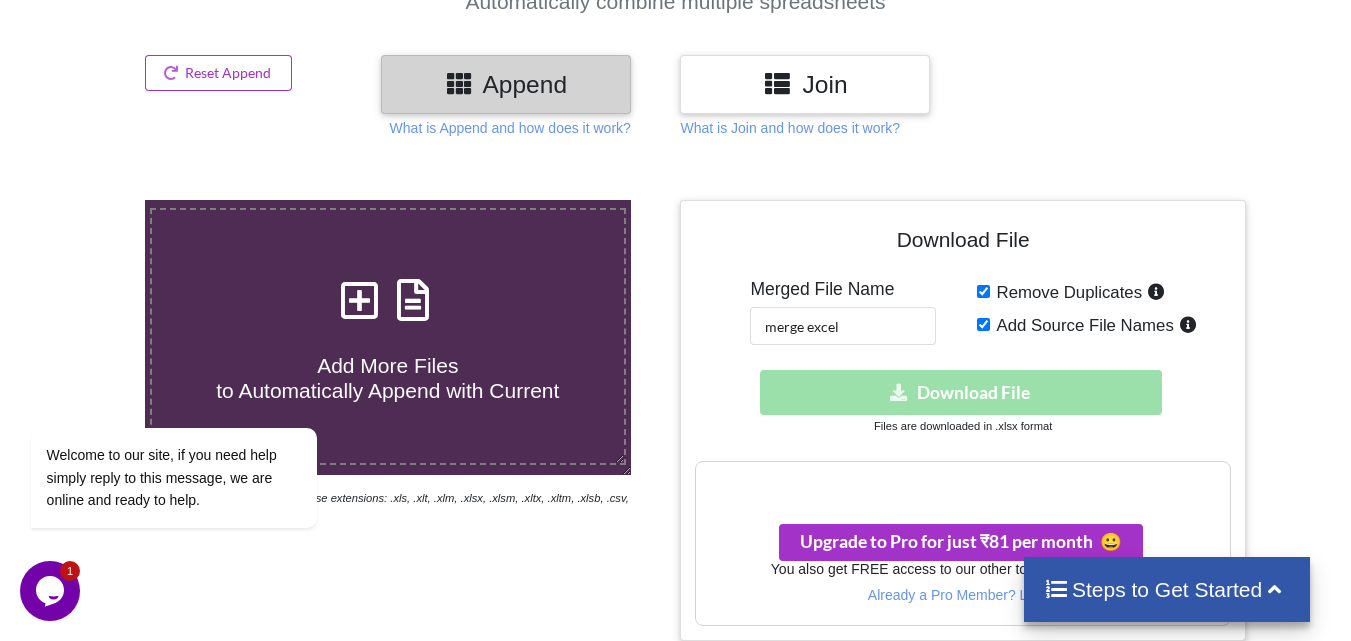 click on "Add Source File Names" at bounding box center [1082, 325] 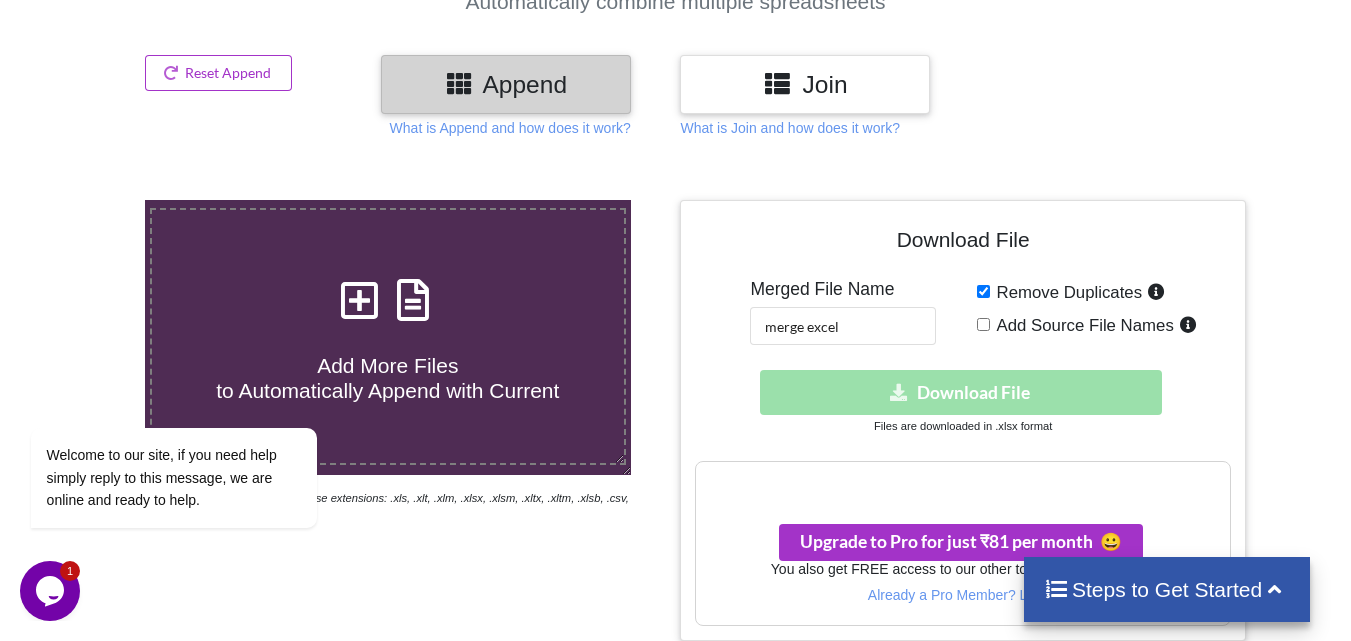 checkbox on "false" 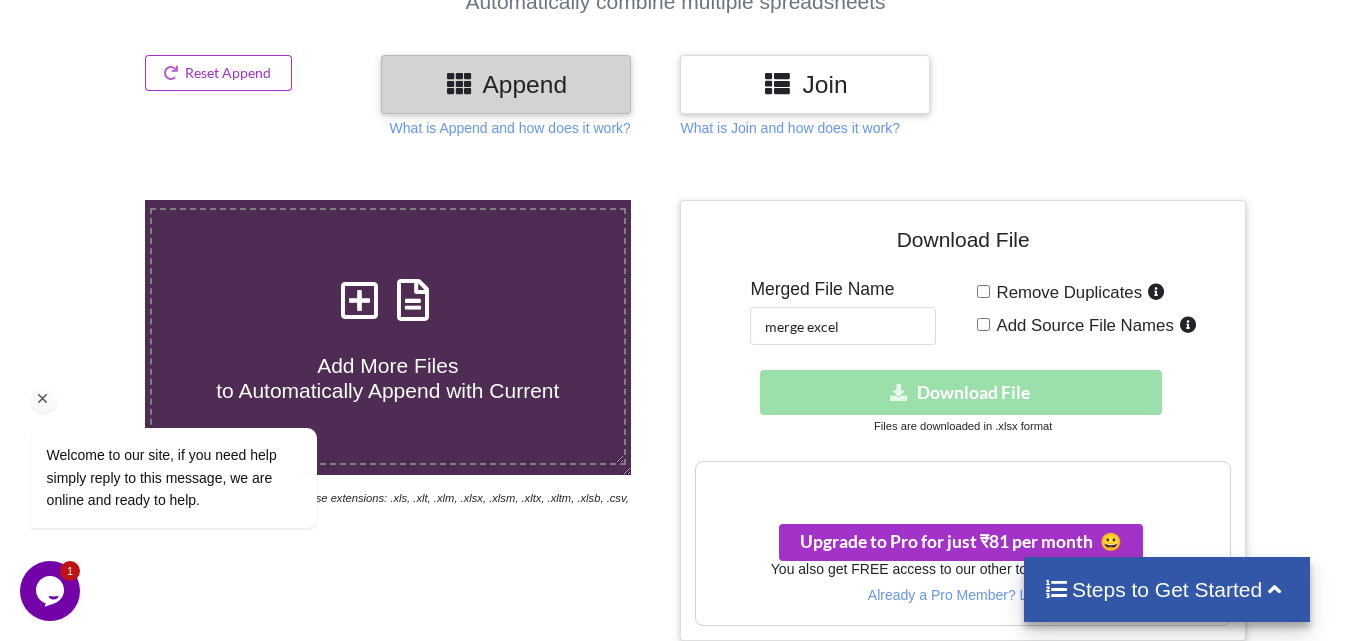 click on "Welcome to our site, if you need help simply reply to this message, we are online and ready to help." at bounding box center (200, 395) 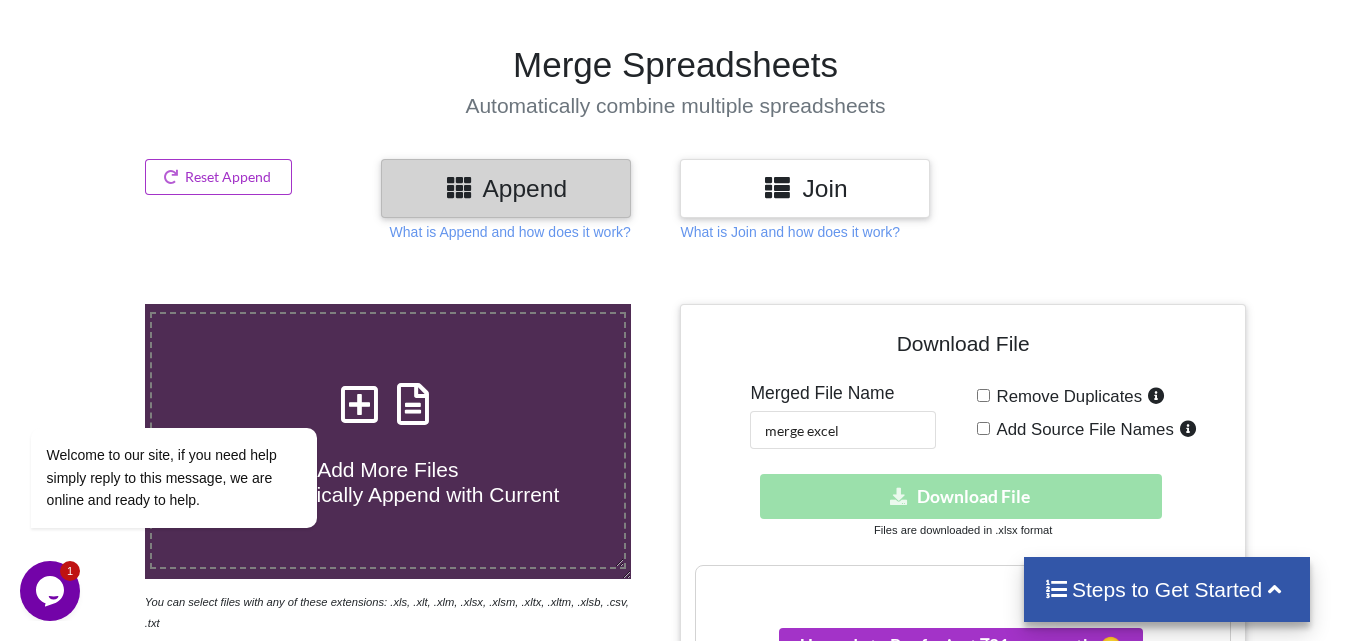 scroll, scrollTop: 0, scrollLeft: 0, axis: both 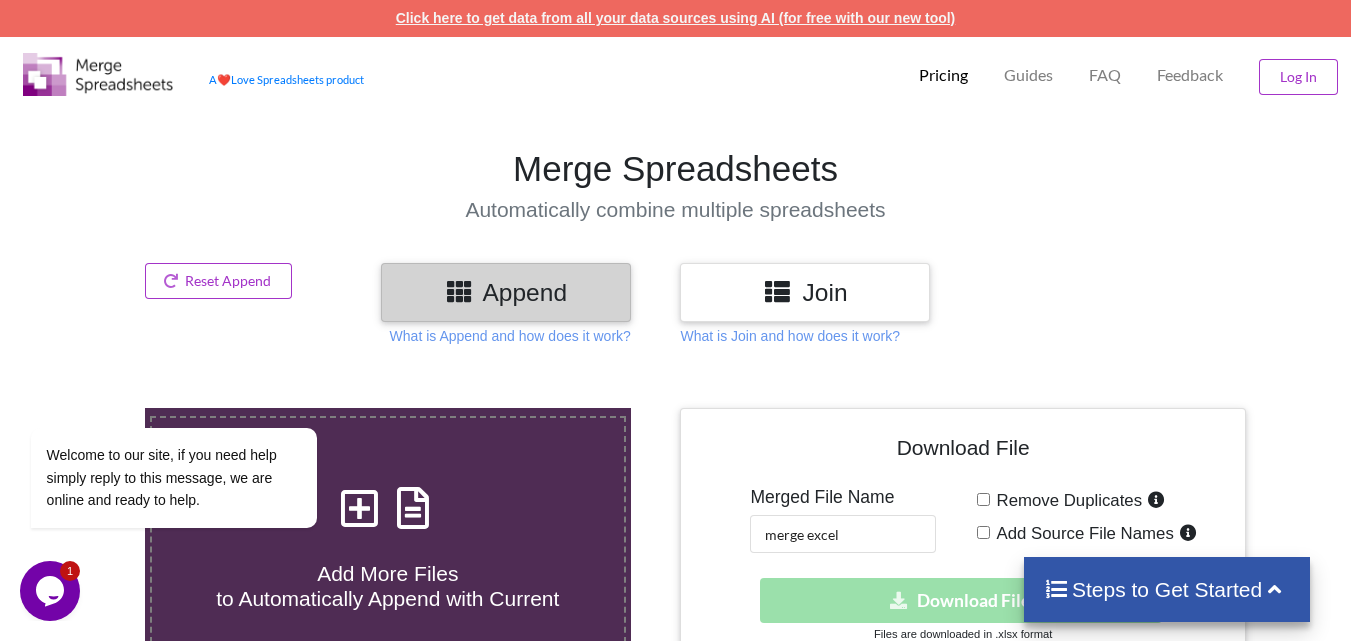 click on "Click here to get data from all your data sources using AI (for free with our new tool)" at bounding box center [676, 18] 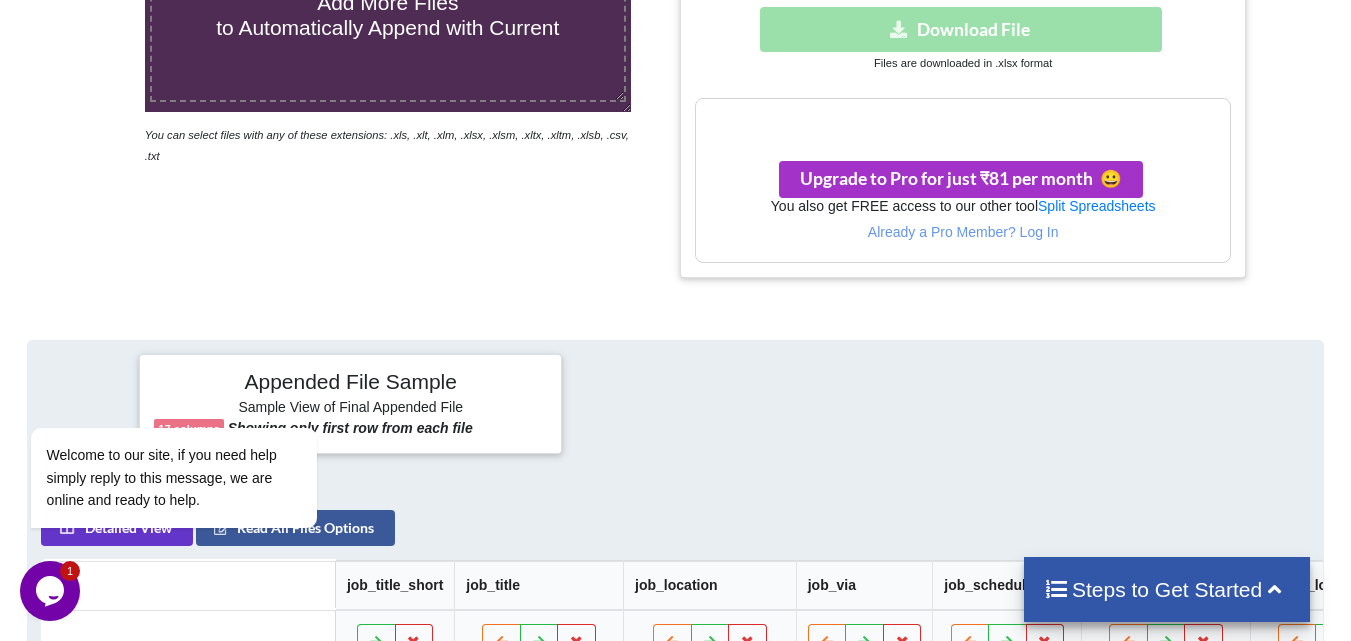 scroll, scrollTop: 600, scrollLeft: 0, axis: vertical 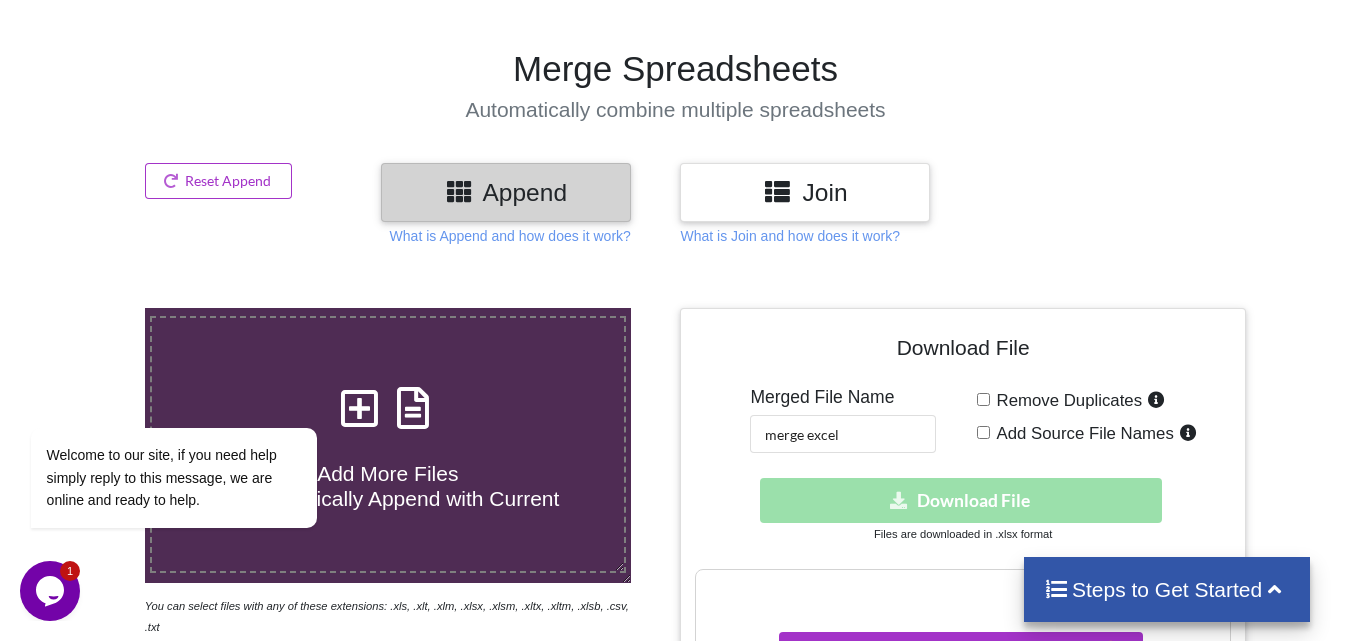 click on "Append" at bounding box center (506, 192) 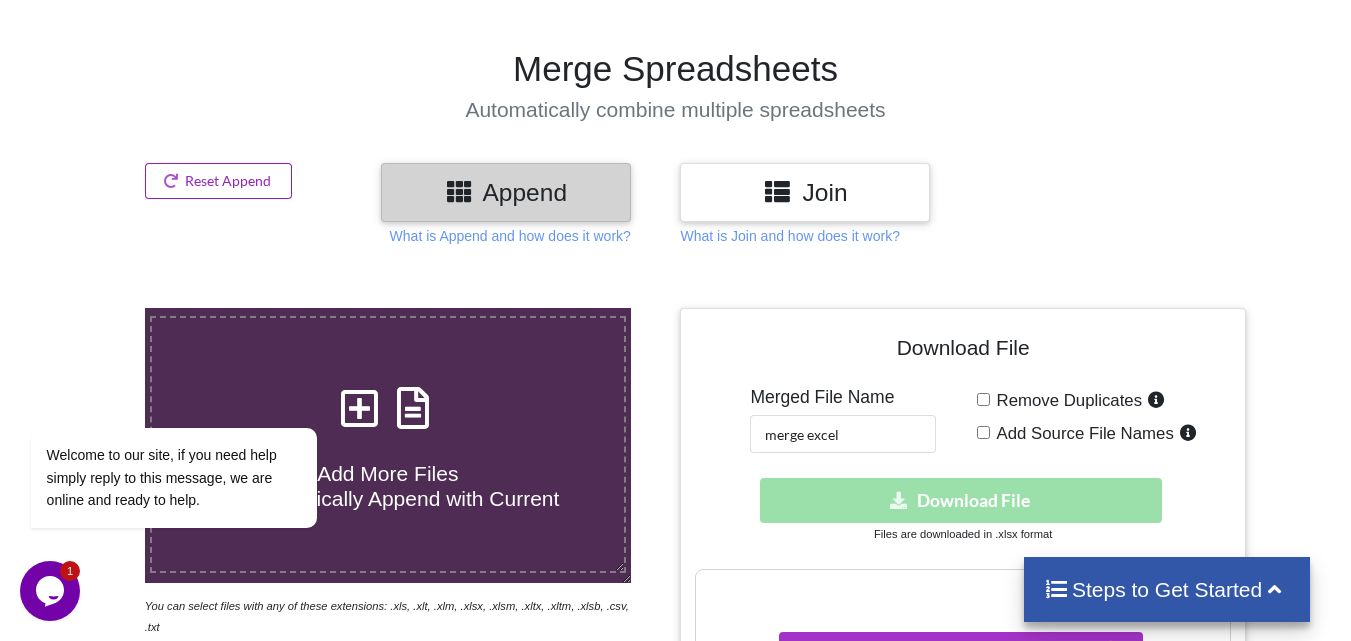click on "Reset Append" at bounding box center (219, 181) 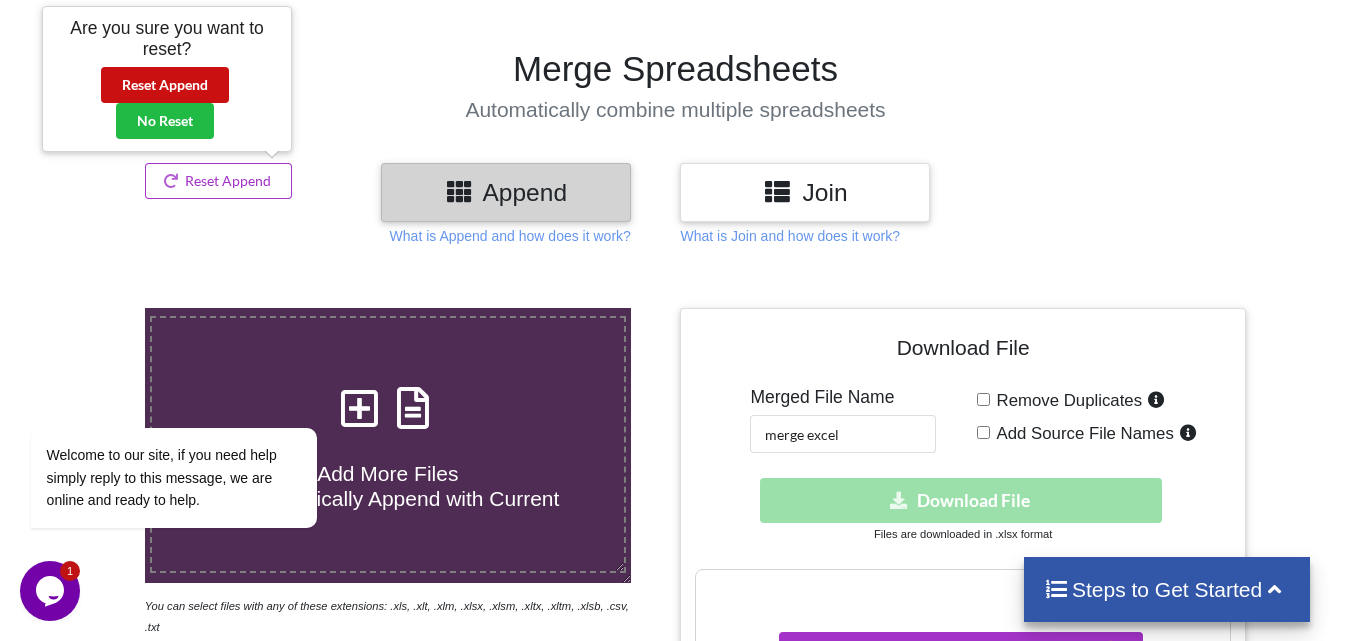 click on "Reset Append" at bounding box center (165, 85) 